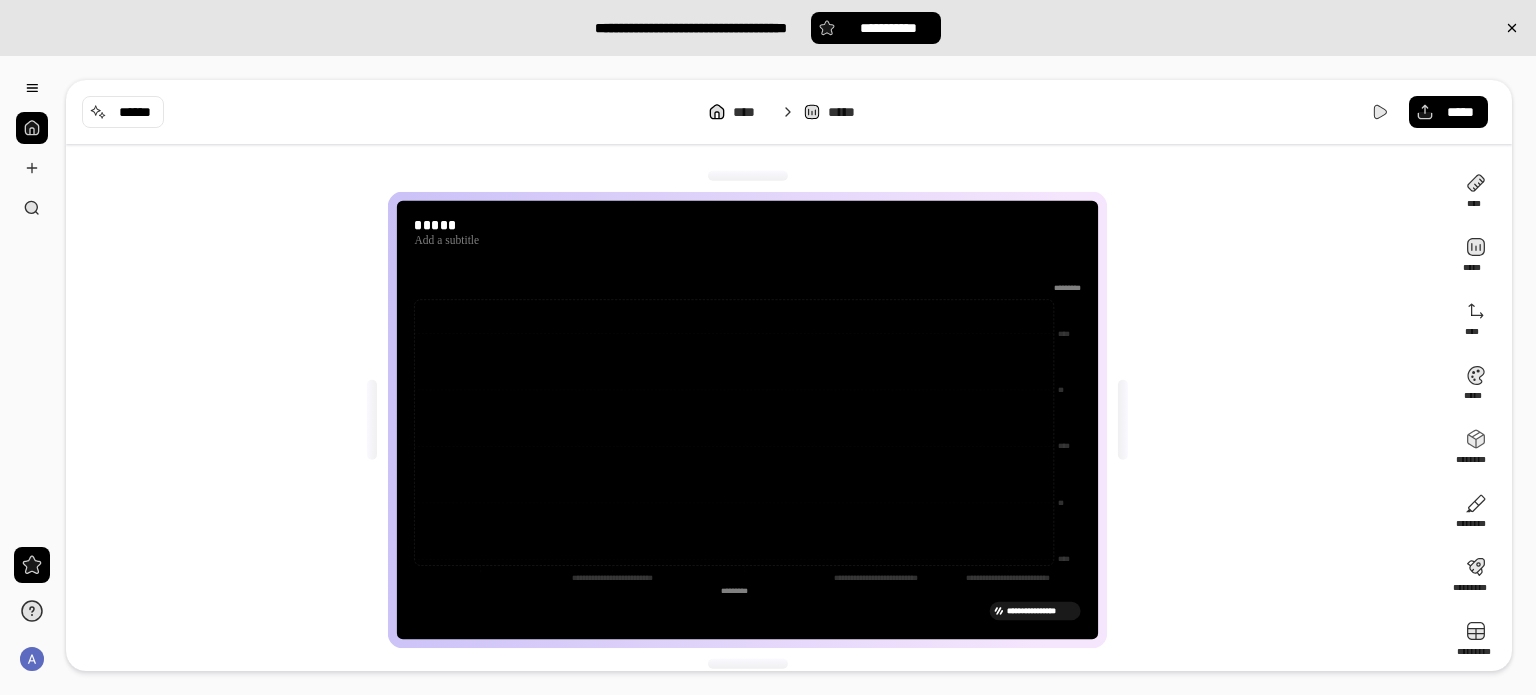 scroll, scrollTop: 0, scrollLeft: 0, axis: both 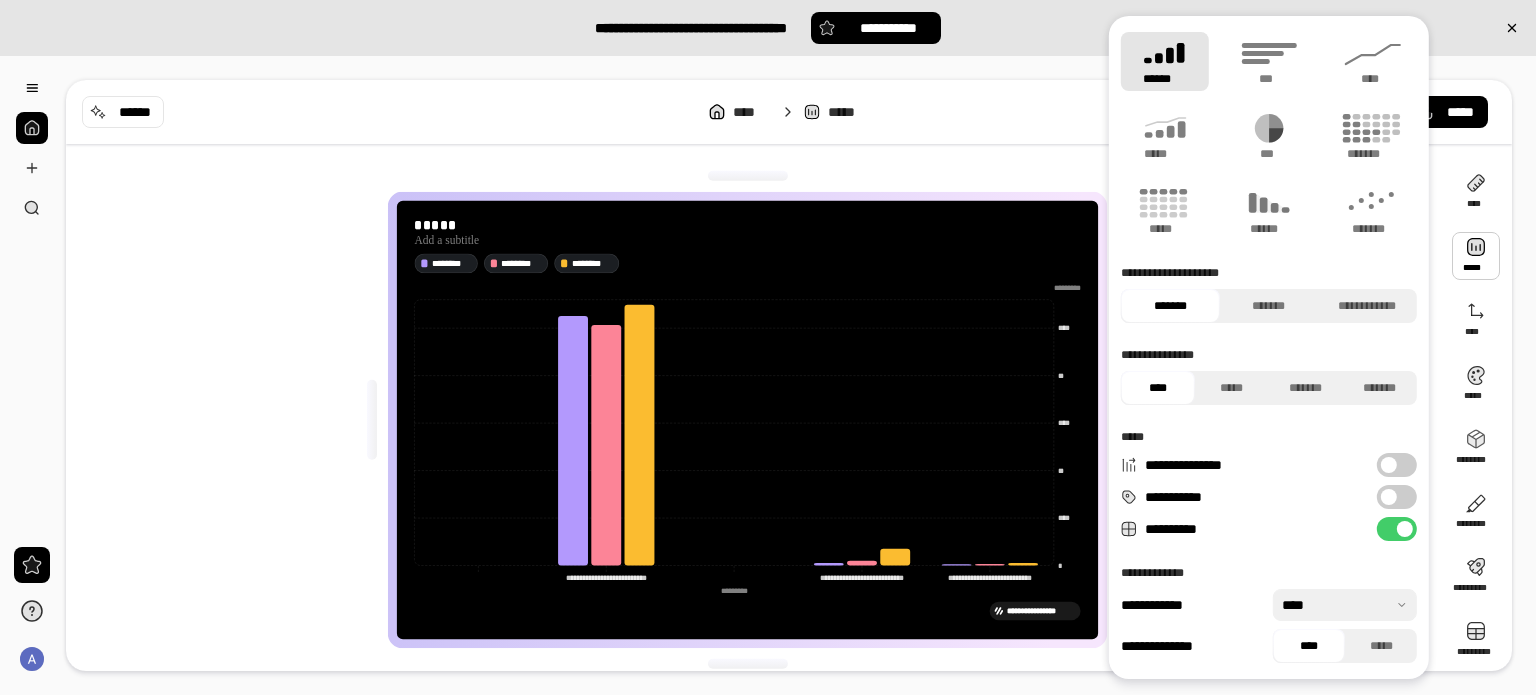 click at bounding box center (1476, 256) 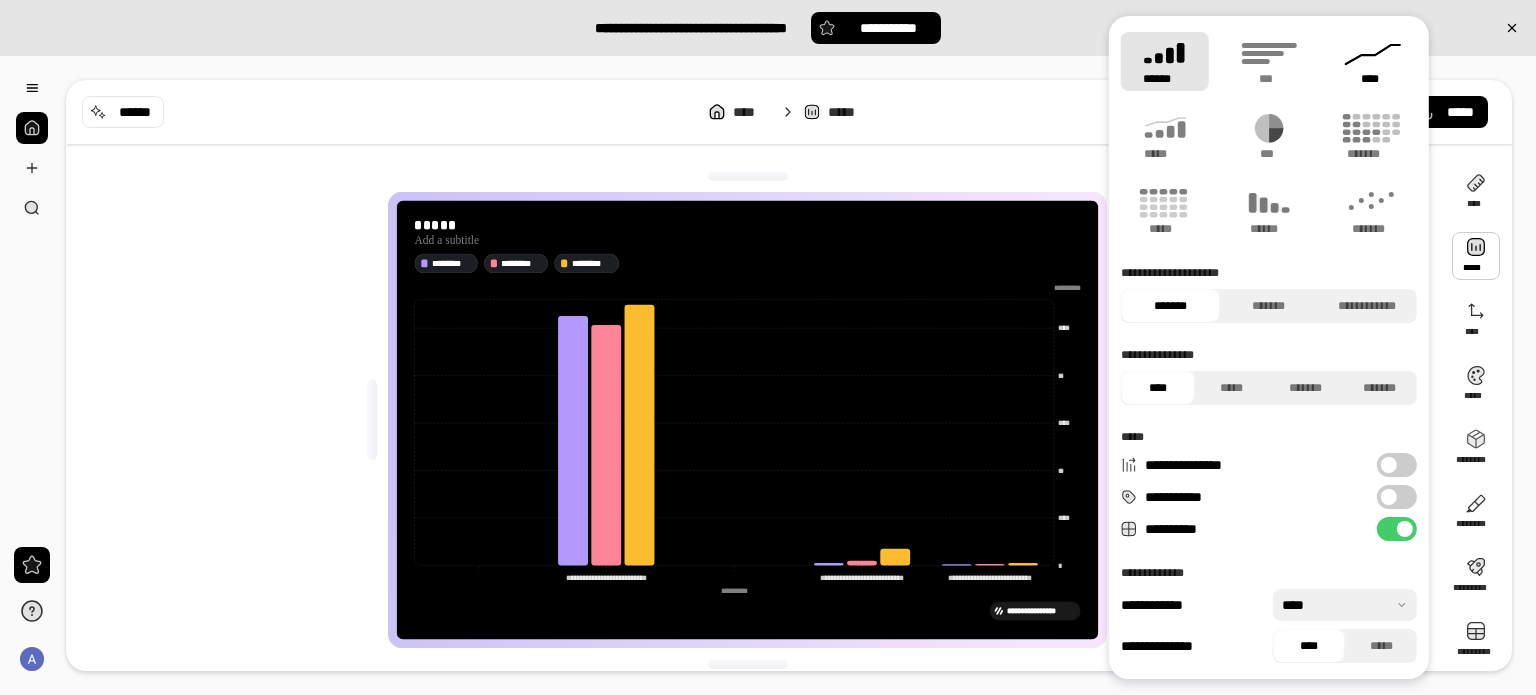 click 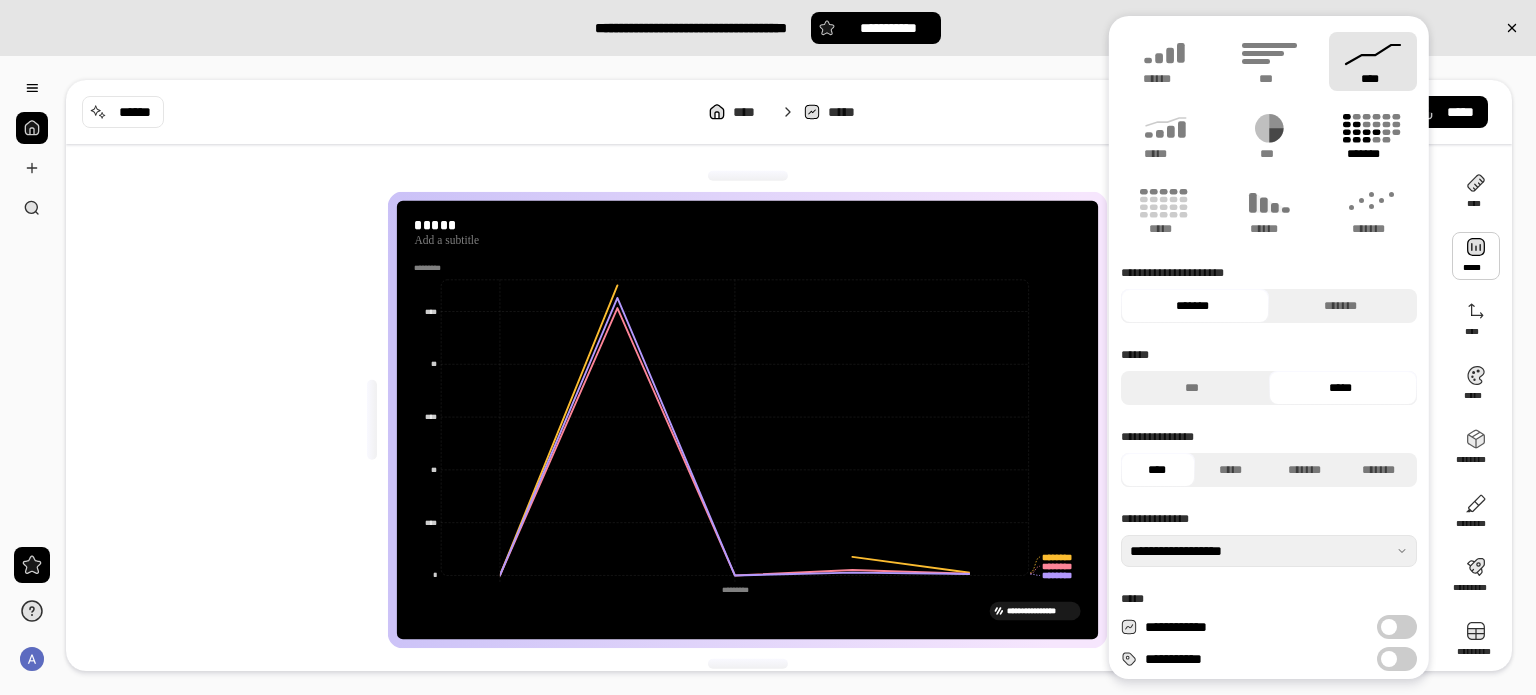 click on "*******" at bounding box center (1373, 136) 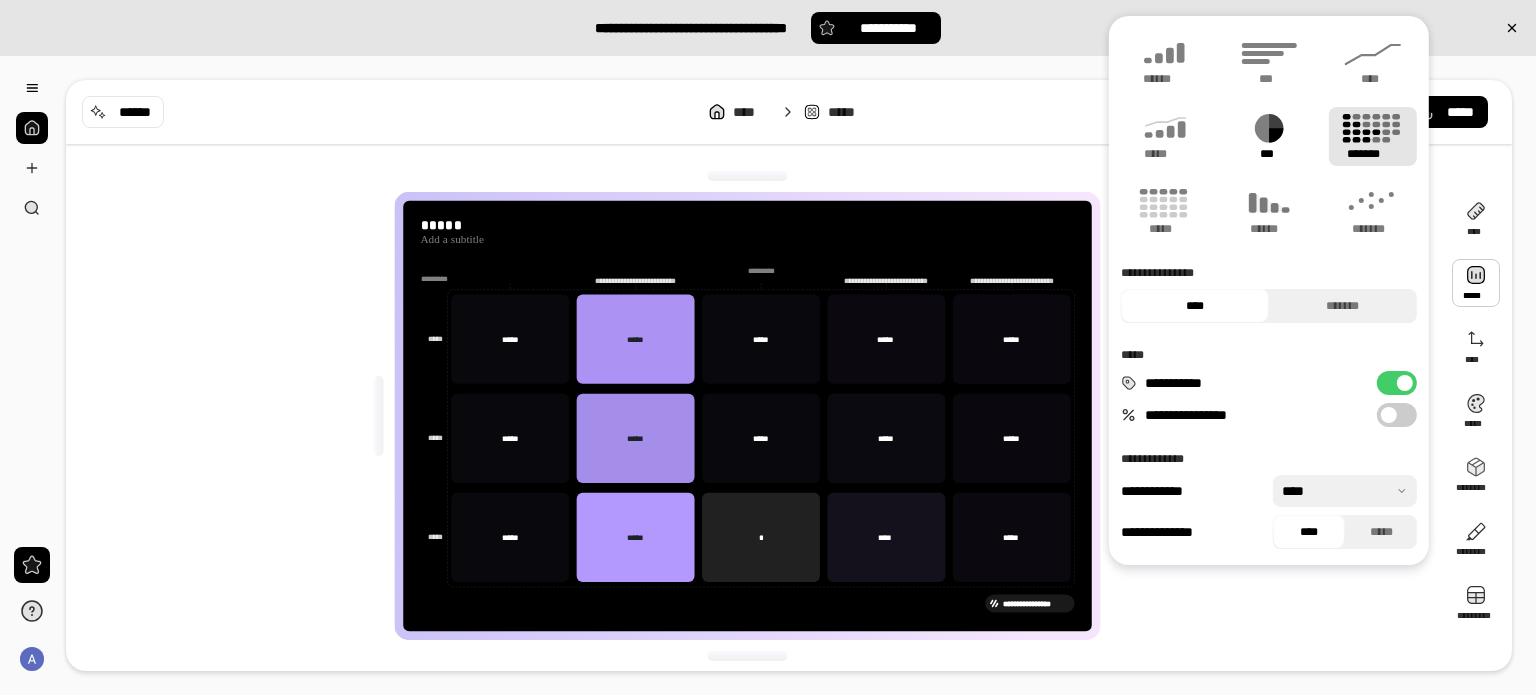click on "***" at bounding box center [1269, 154] 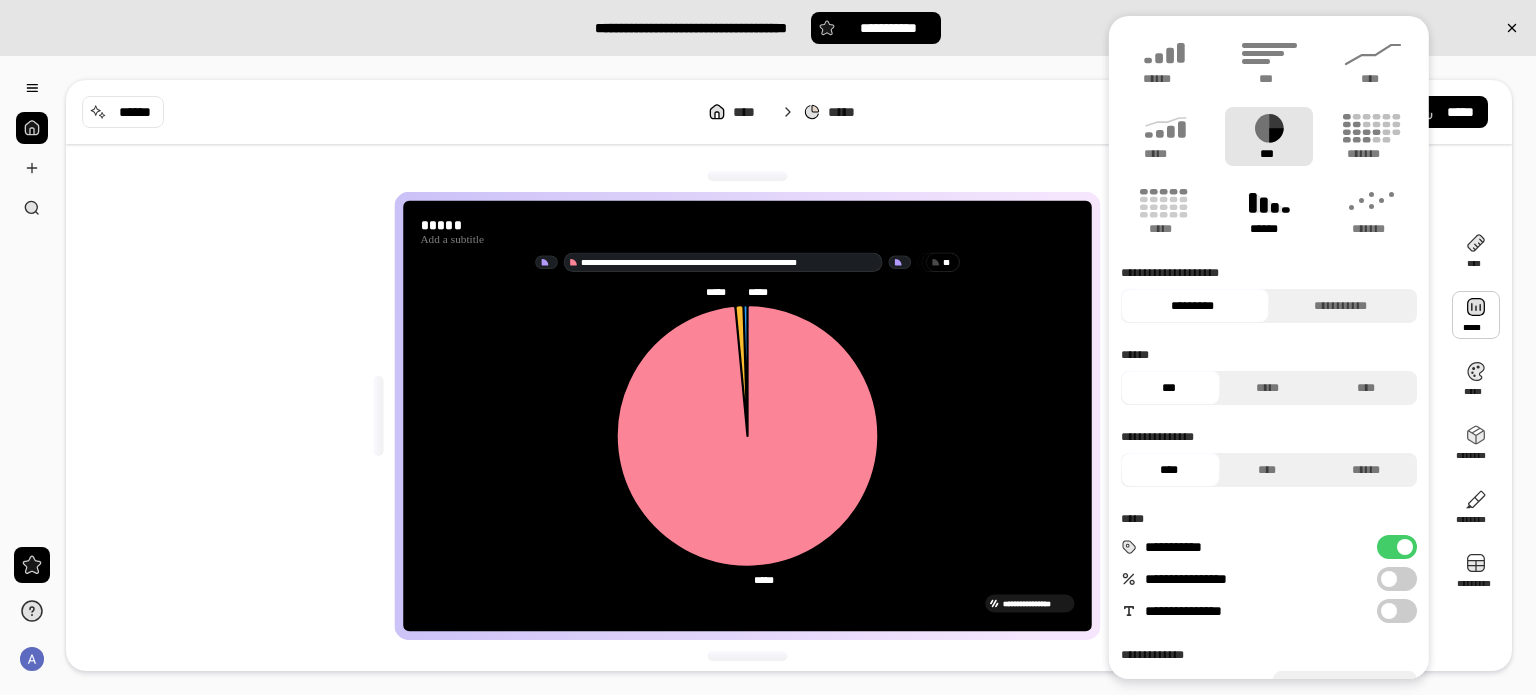 click 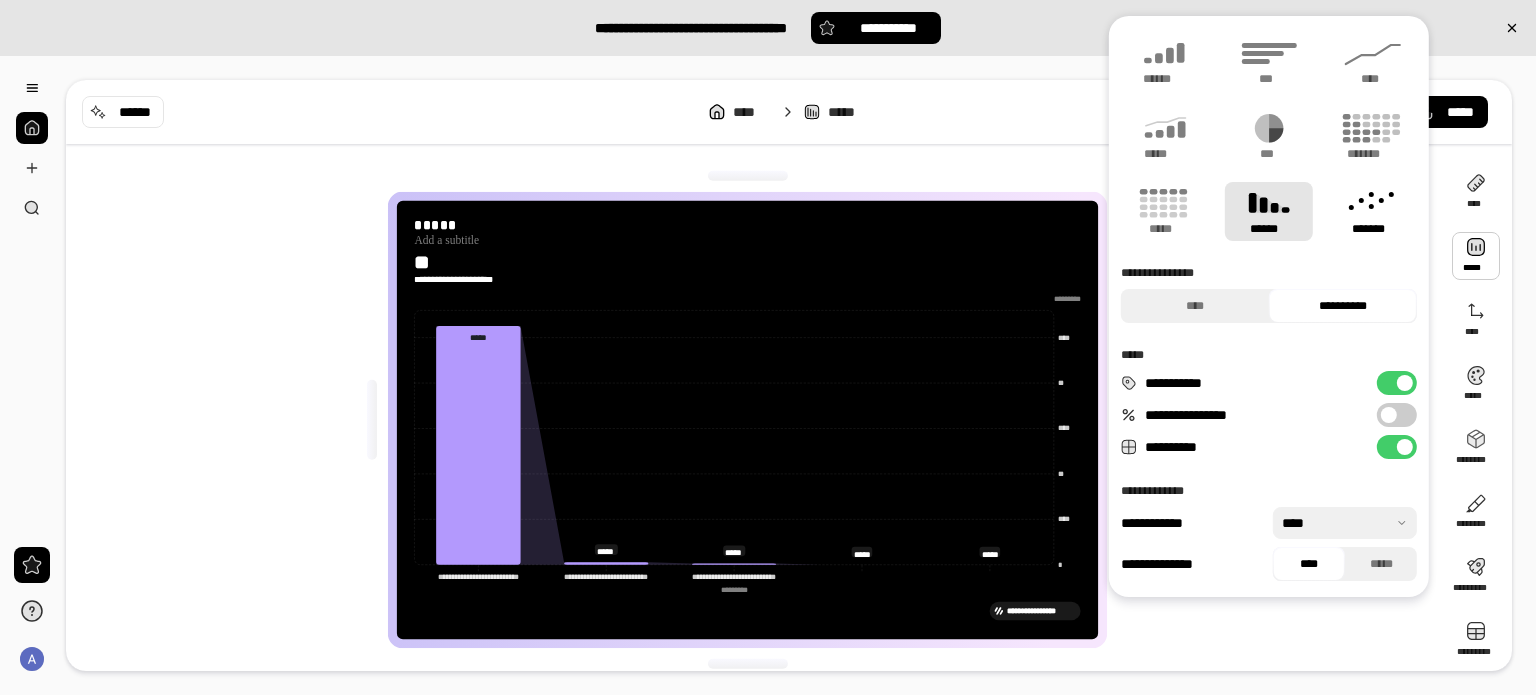 click 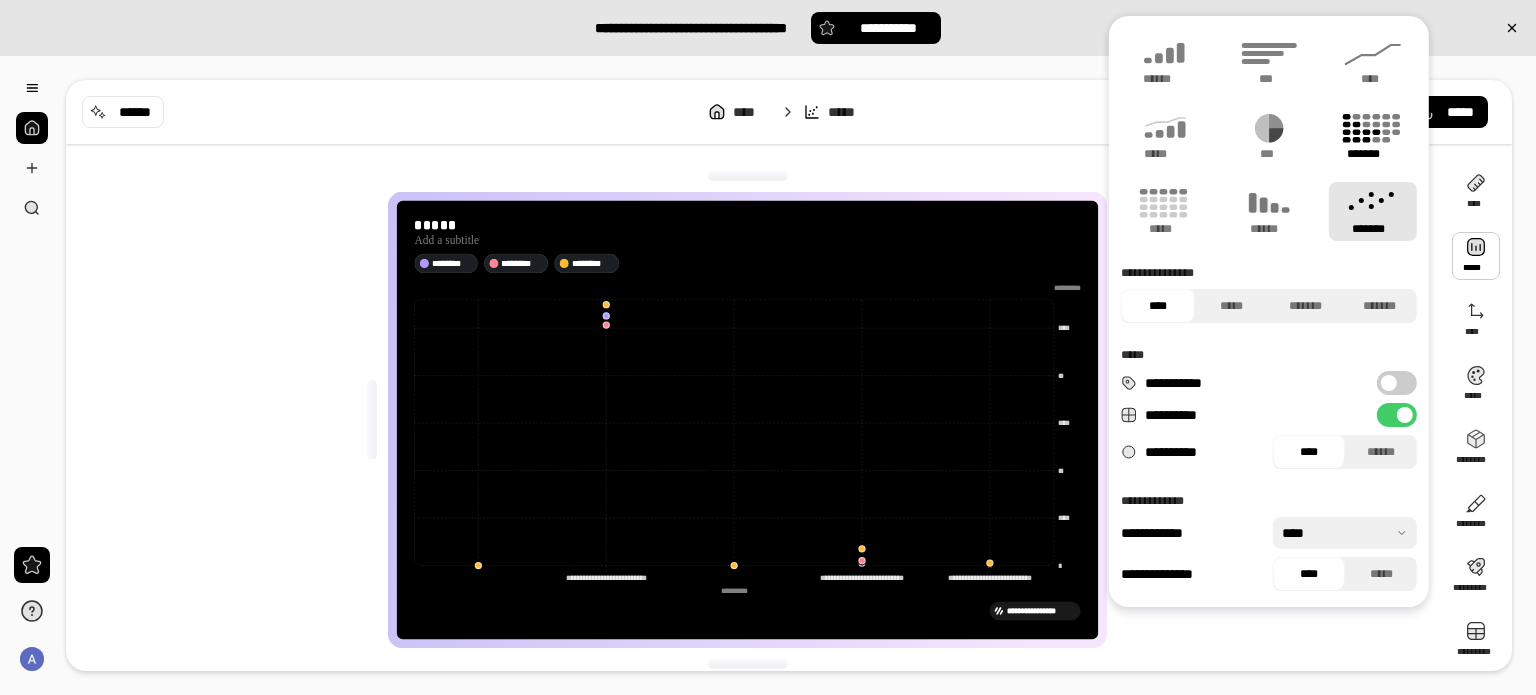 click 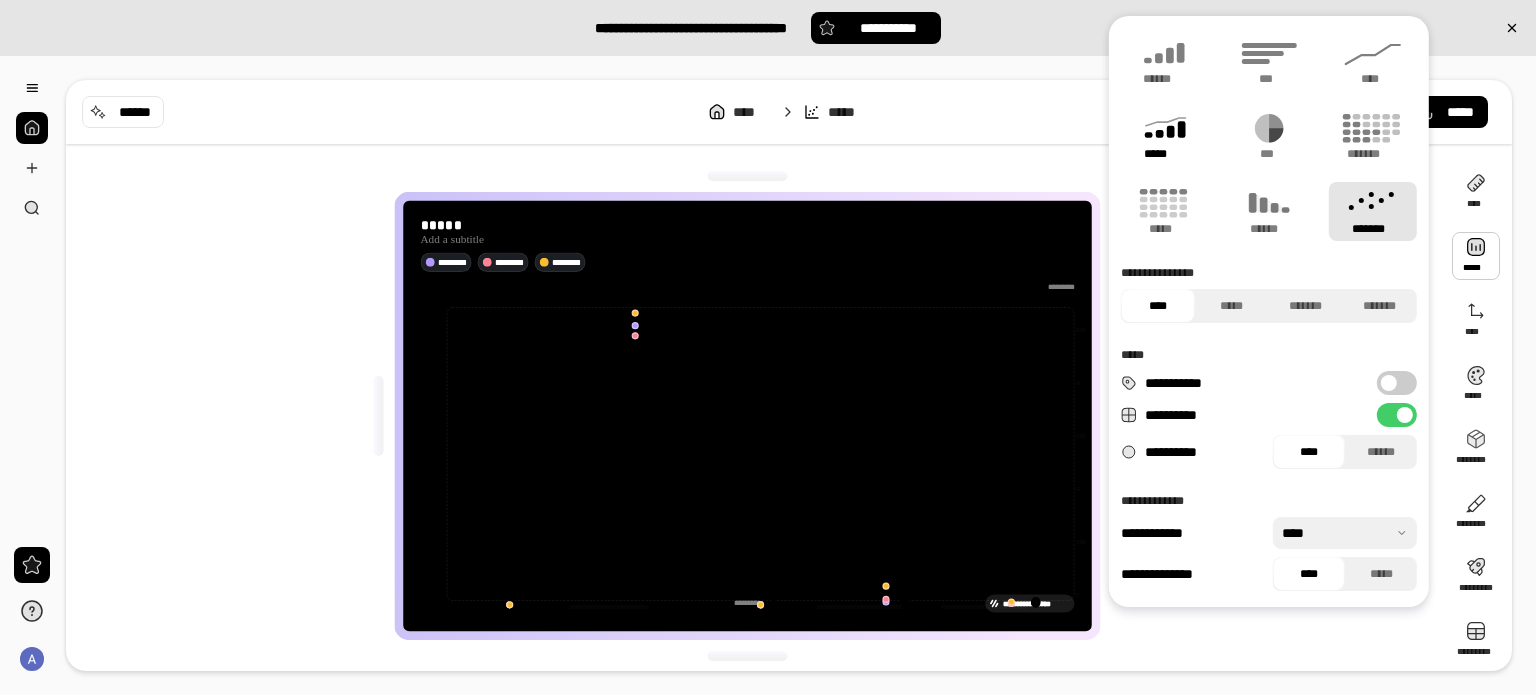 click 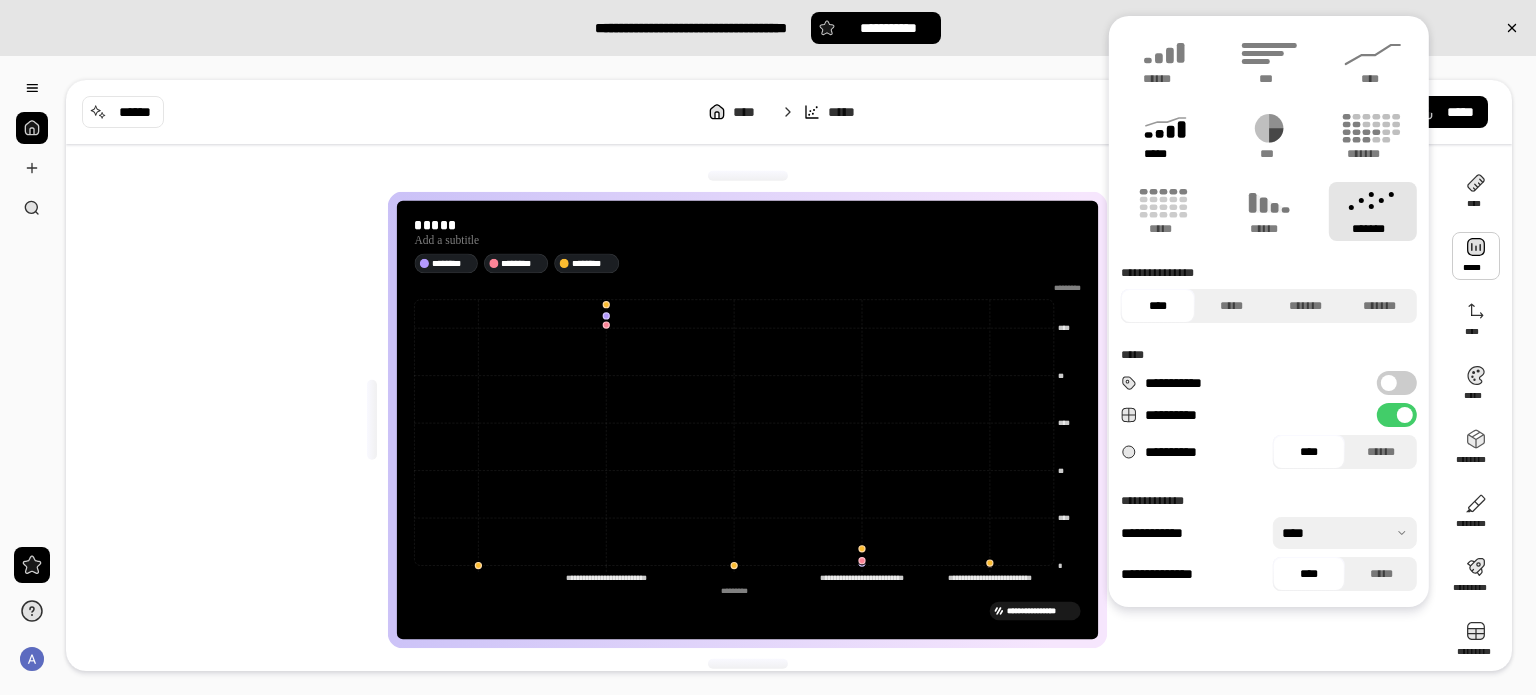 click 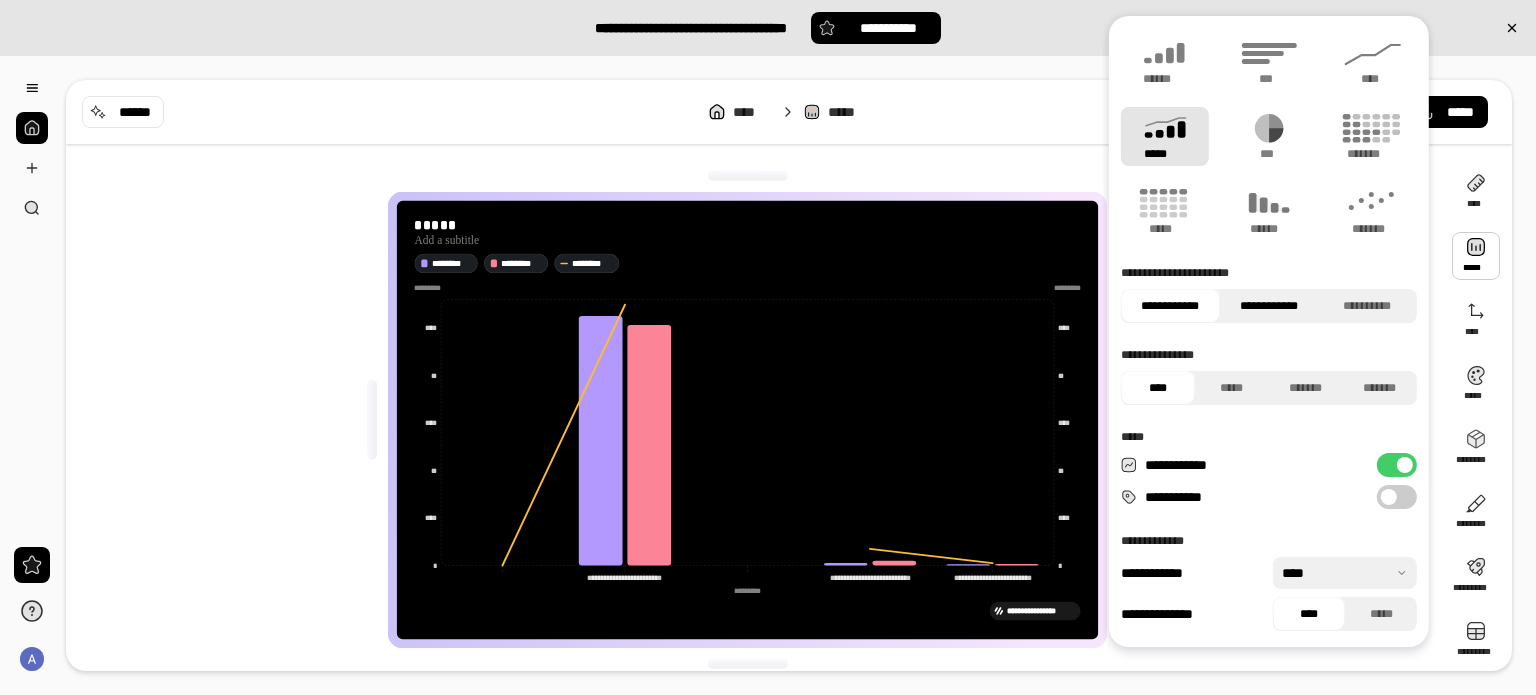 click on "**********" at bounding box center [1268, 306] 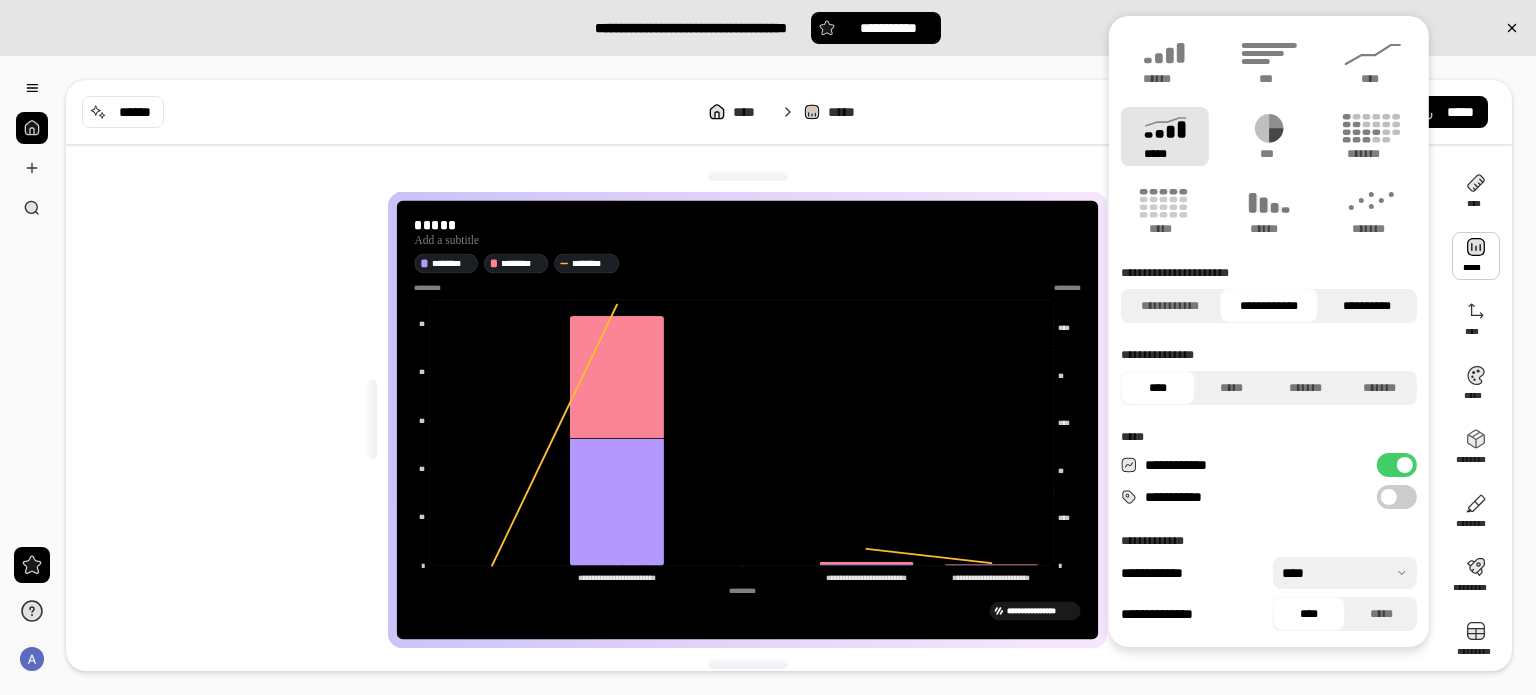 click on "**********" at bounding box center (1367, 306) 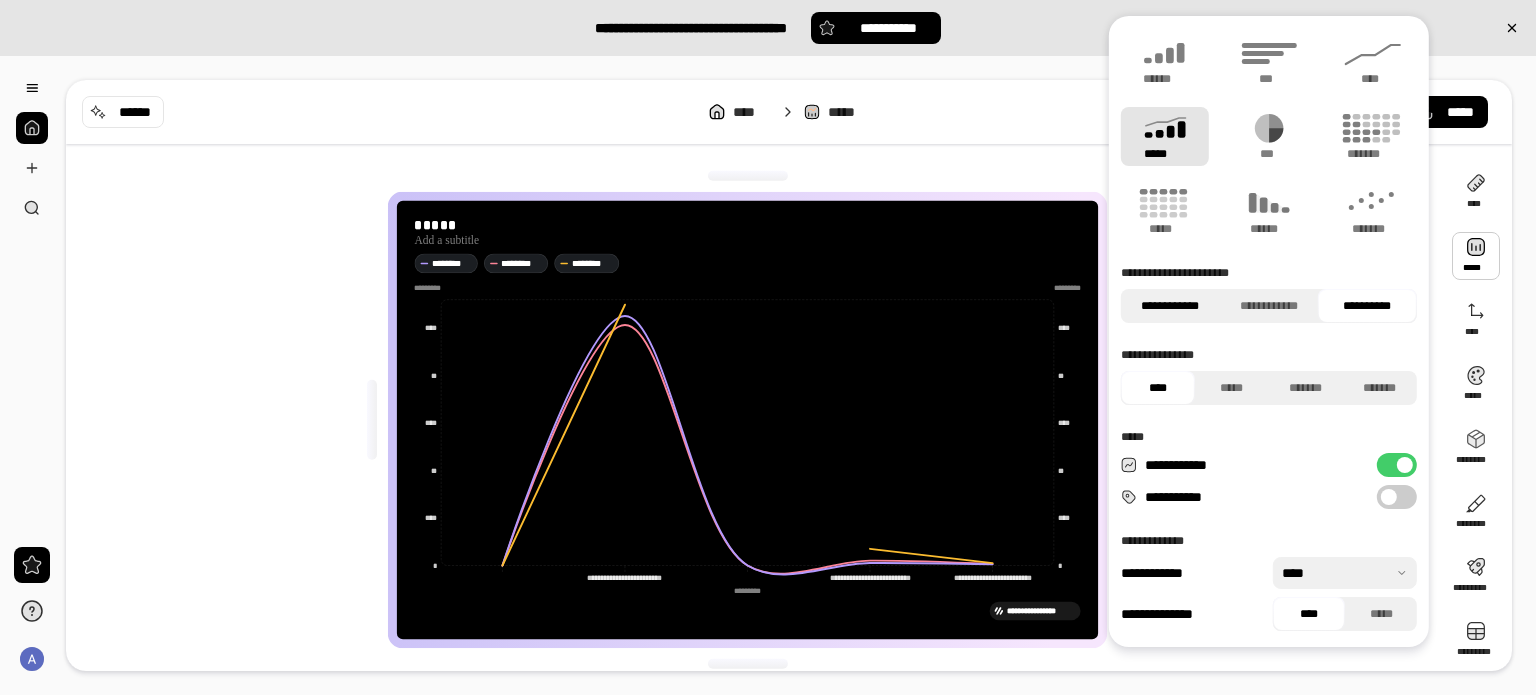 click on "**********" at bounding box center (1170, 306) 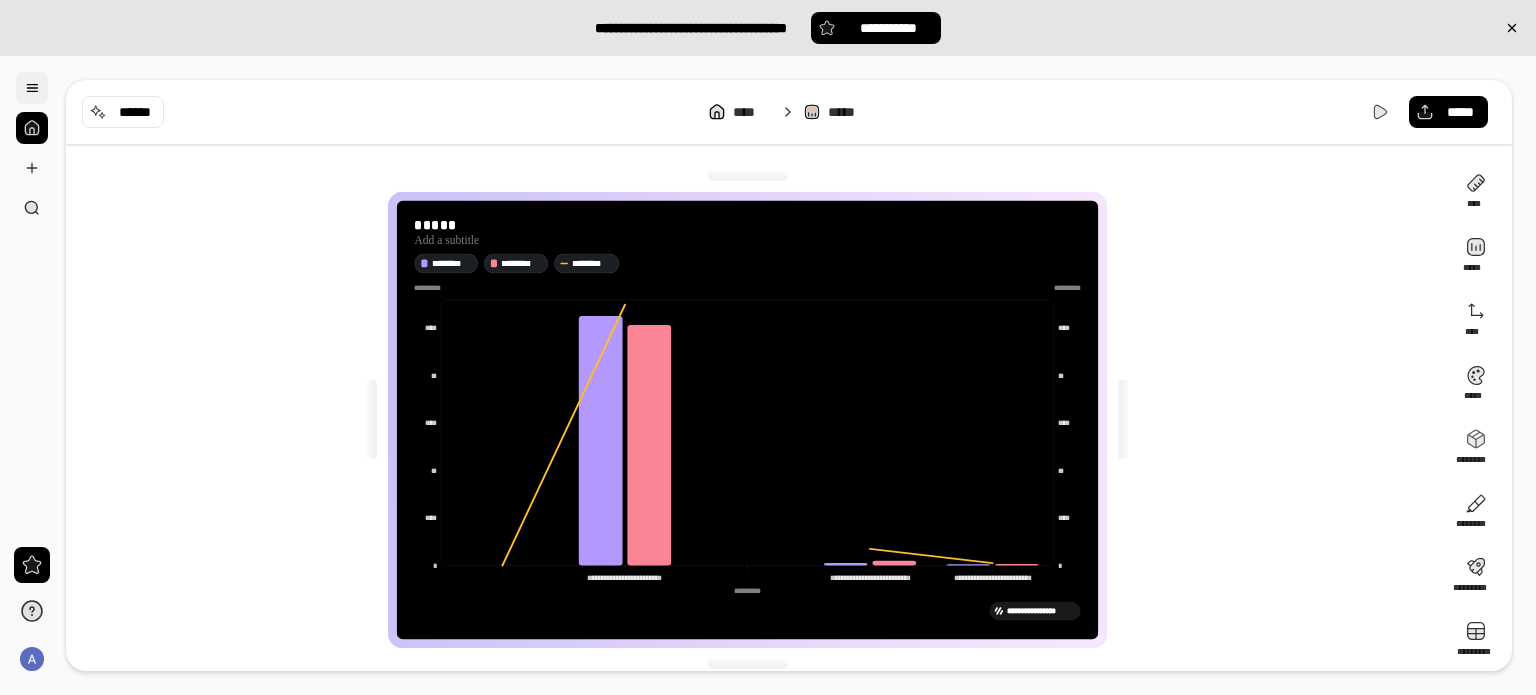 click at bounding box center (32, 88) 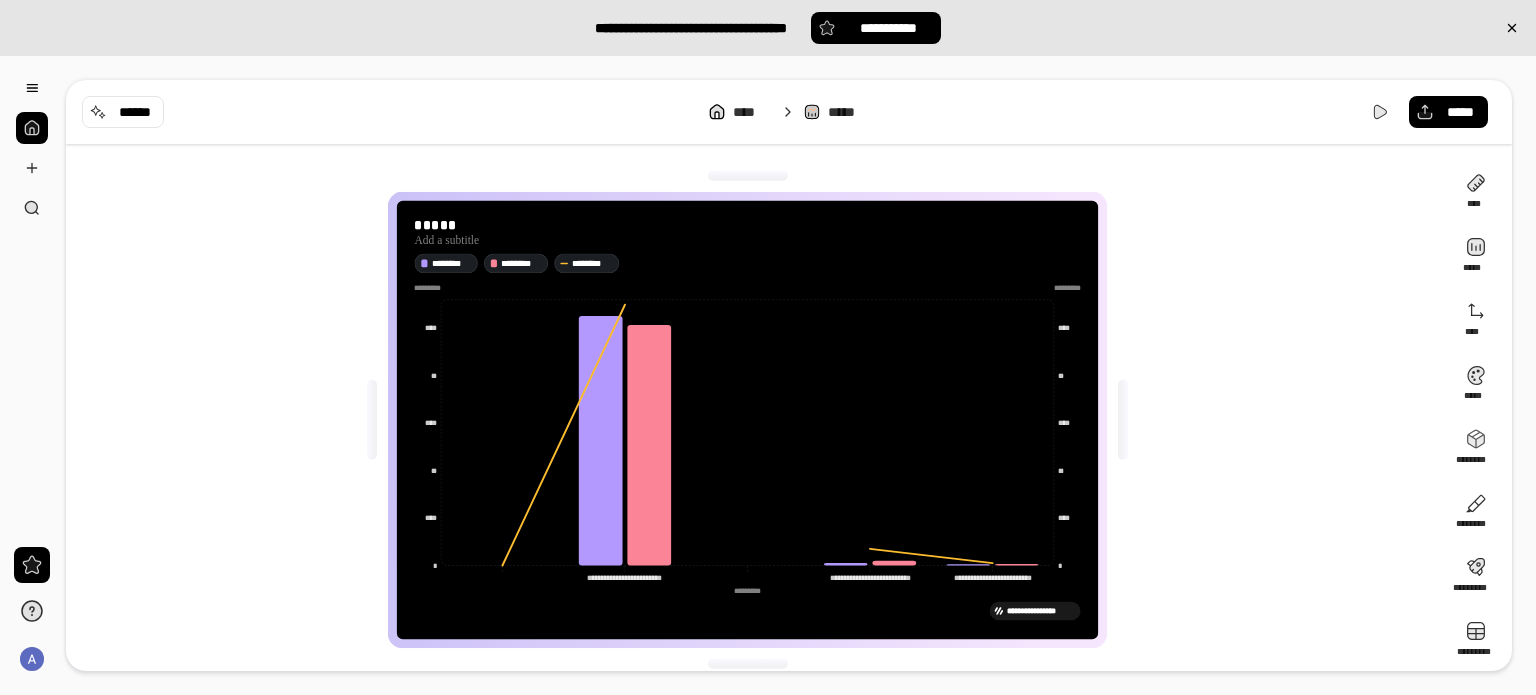 click at bounding box center [32, 128] 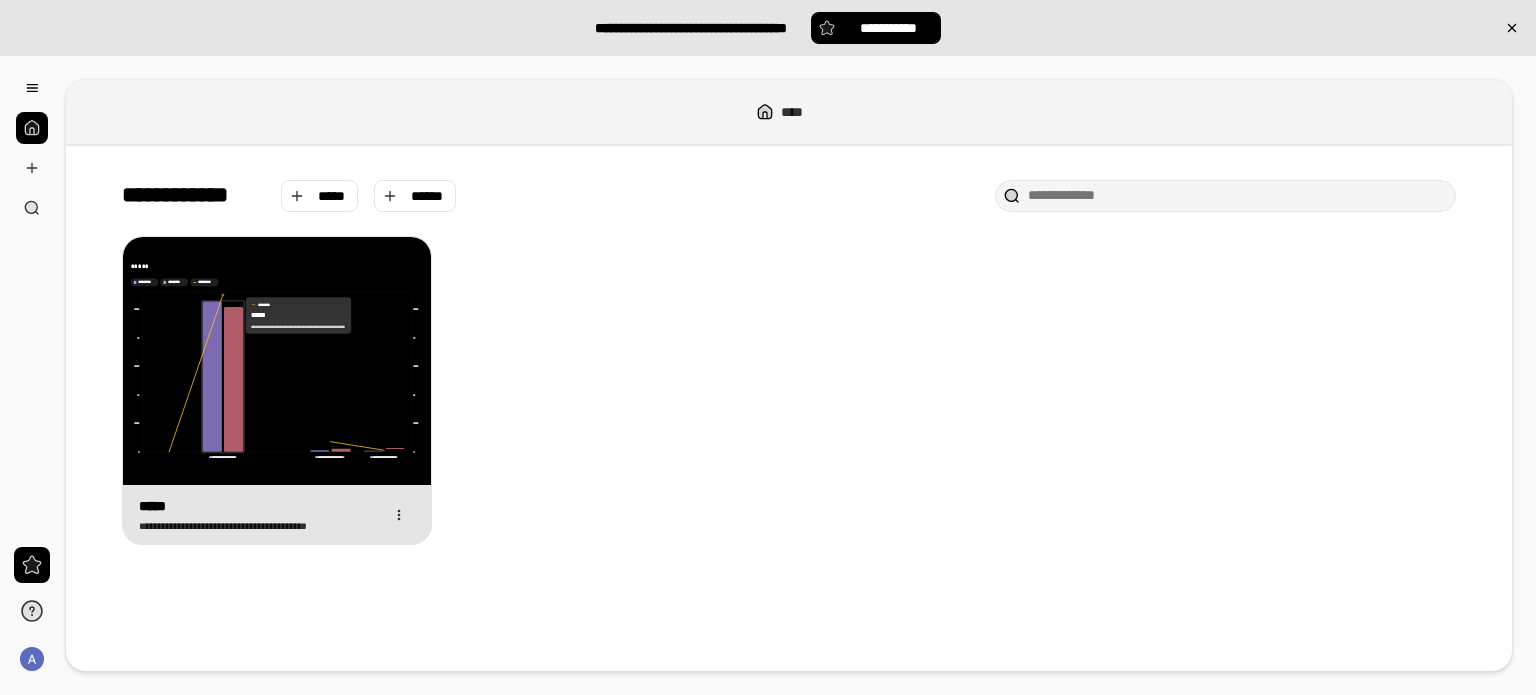 click 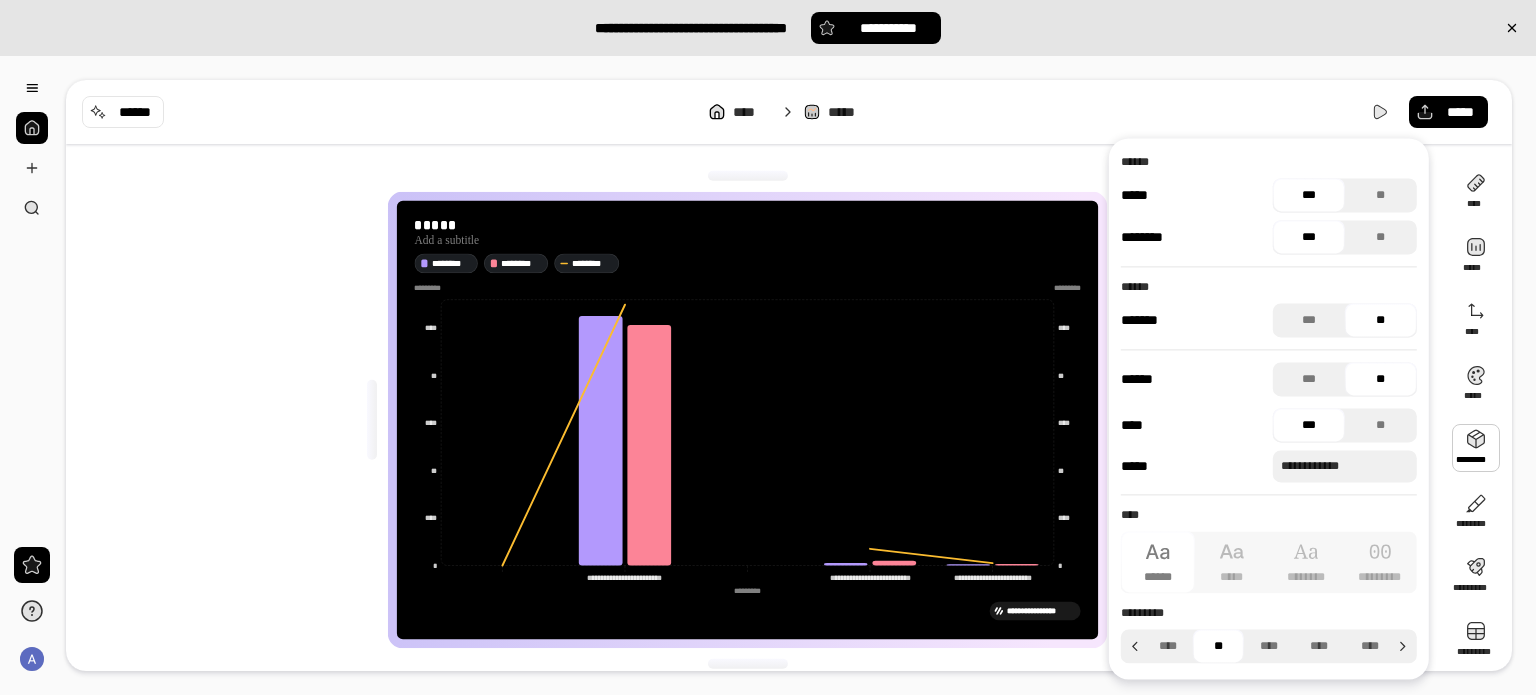 click at bounding box center [1476, 448] 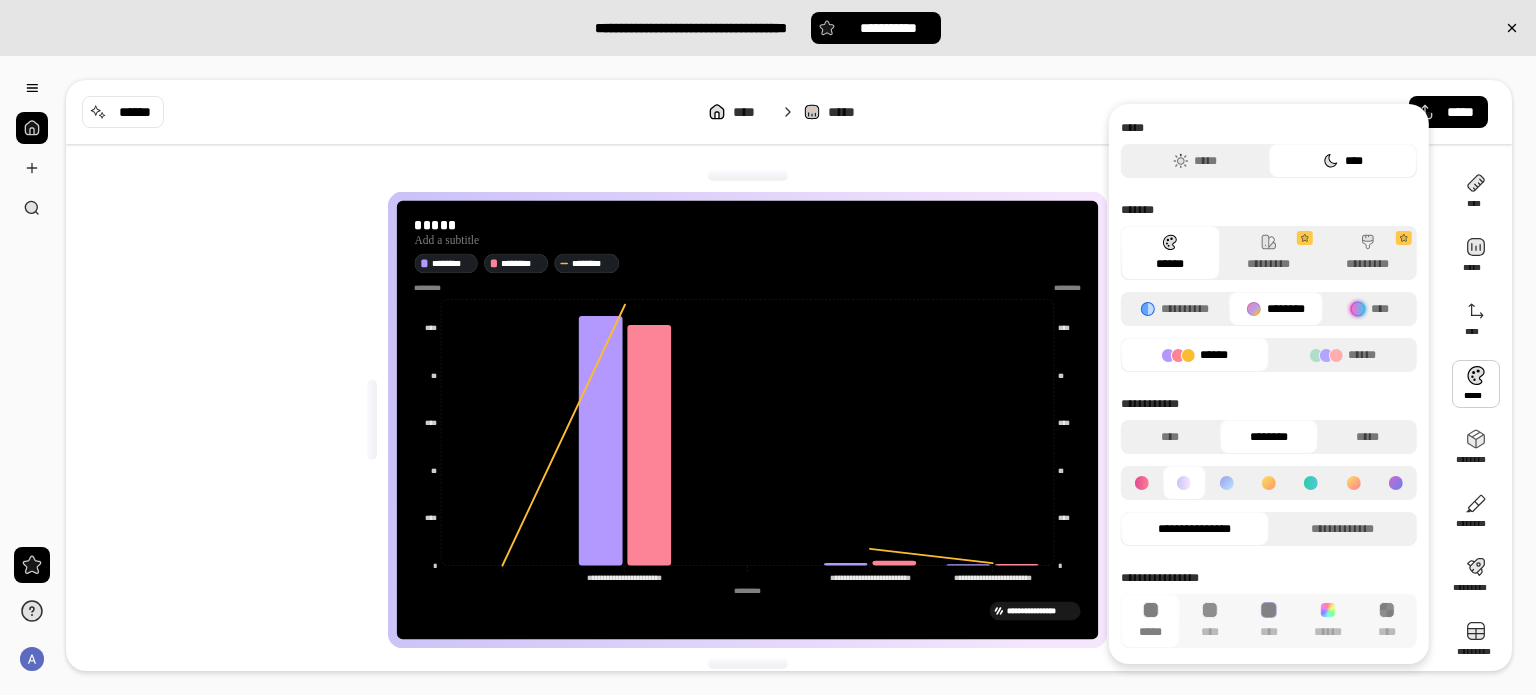 click at bounding box center (1476, 384) 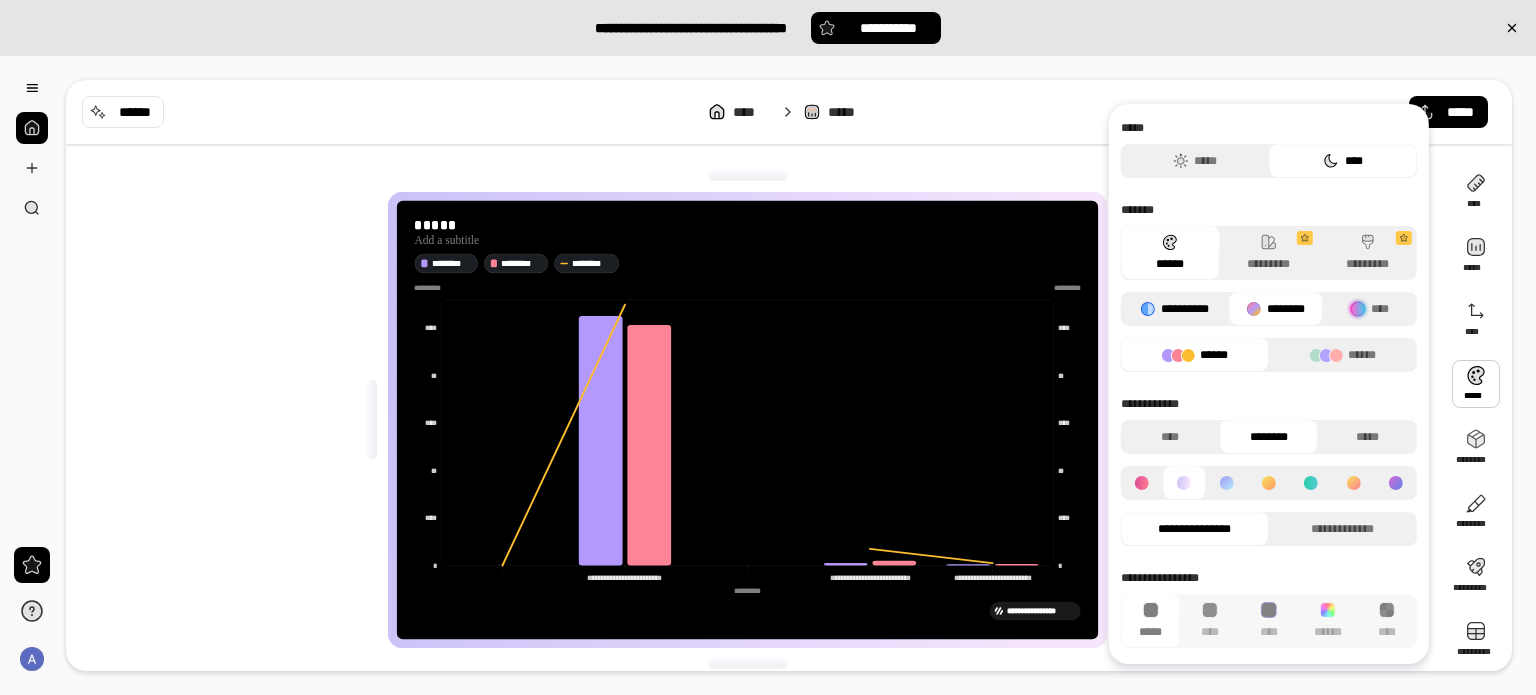 click on "**********" at bounding box center [1175, 309] 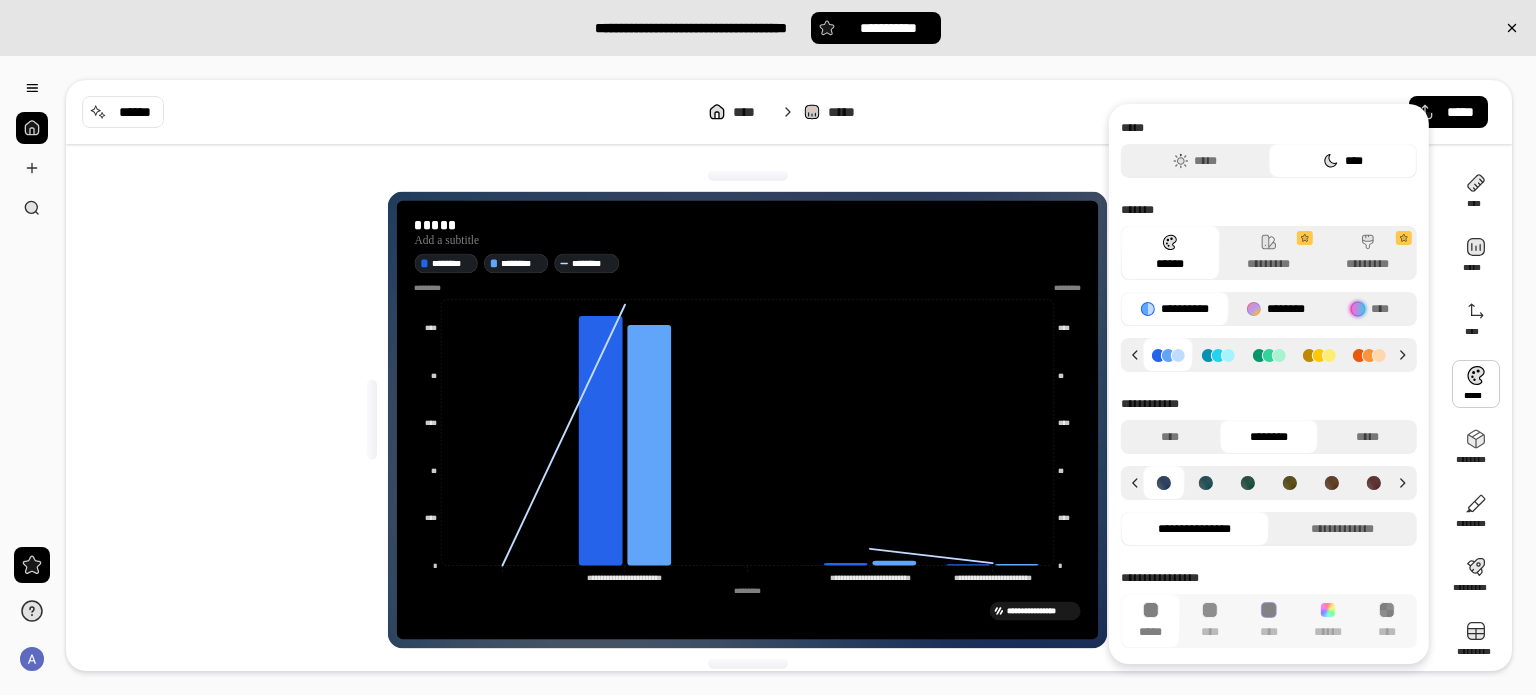 click at bounding box center (1254, 309) 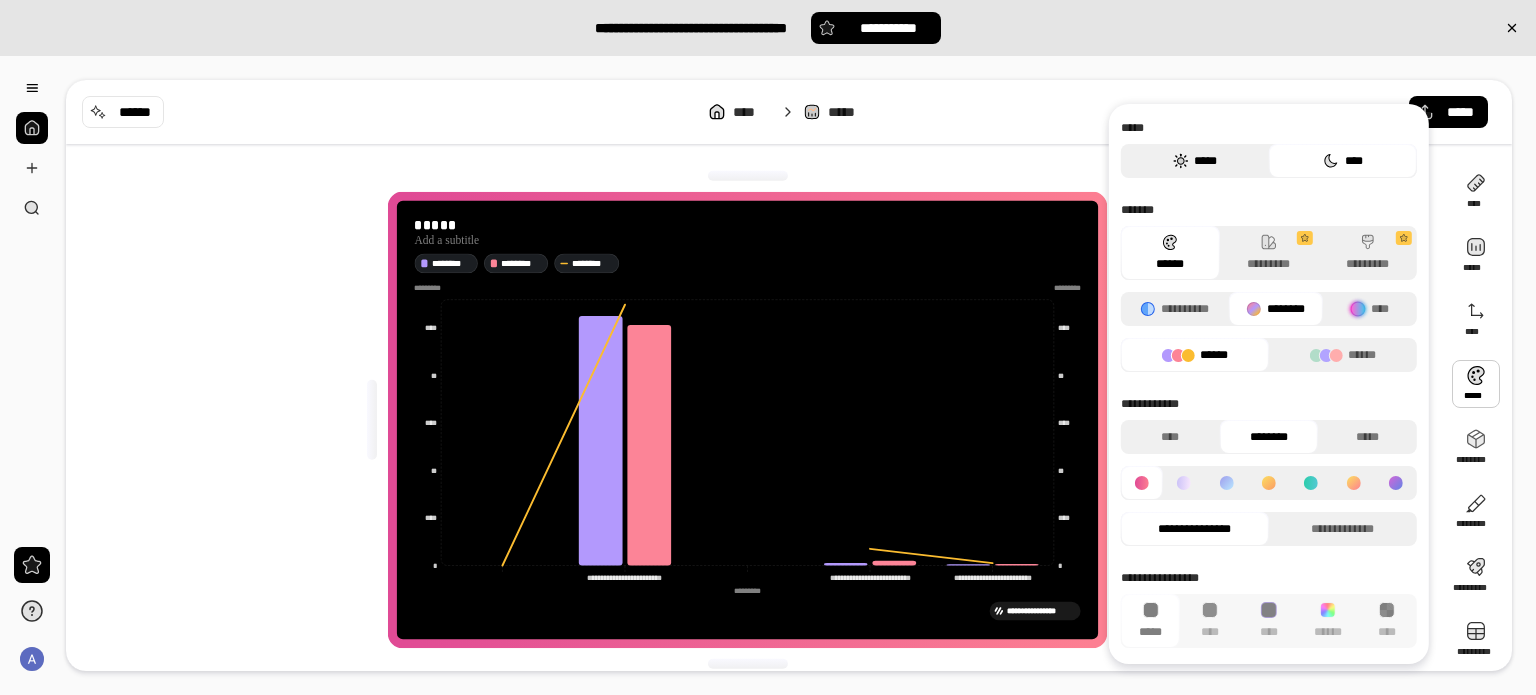 click on "*****" at bounding box center [1195, 161] 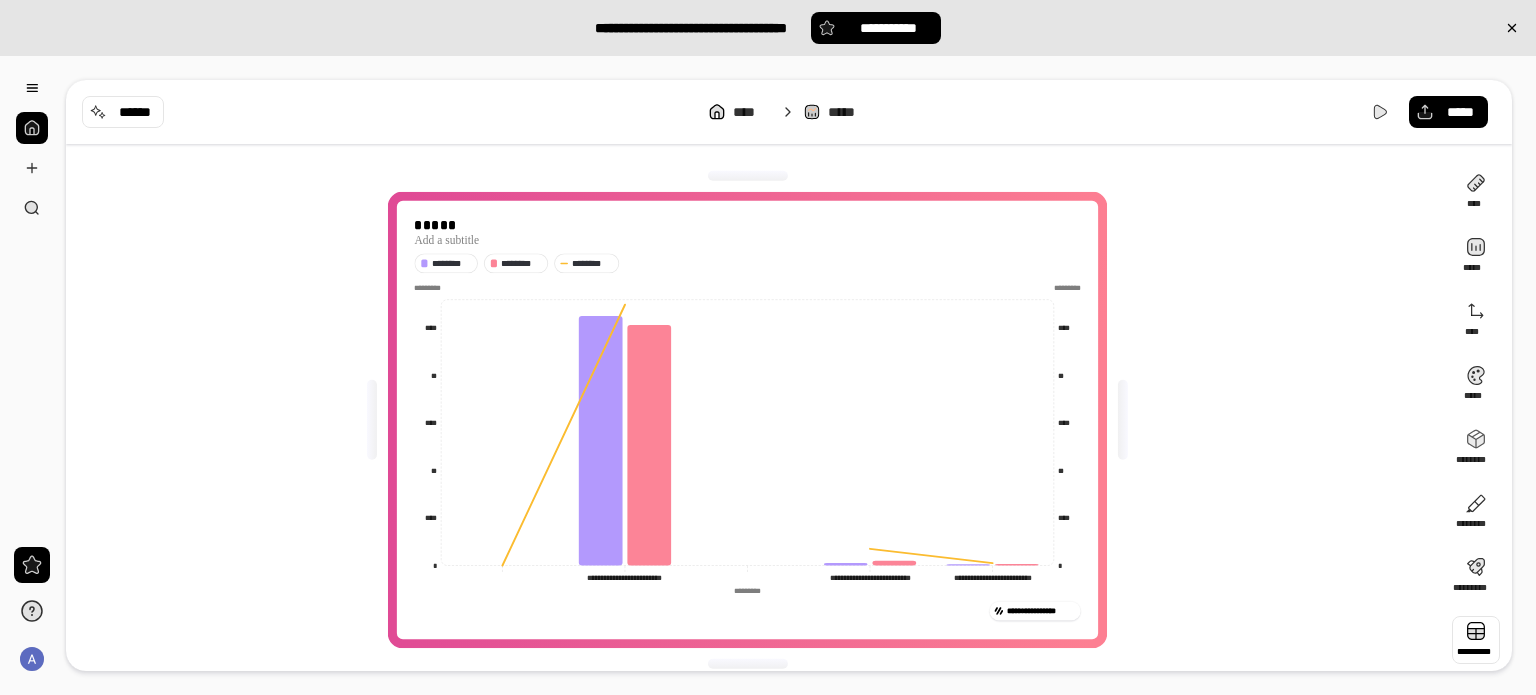 click at bounding box center [1476, 640] 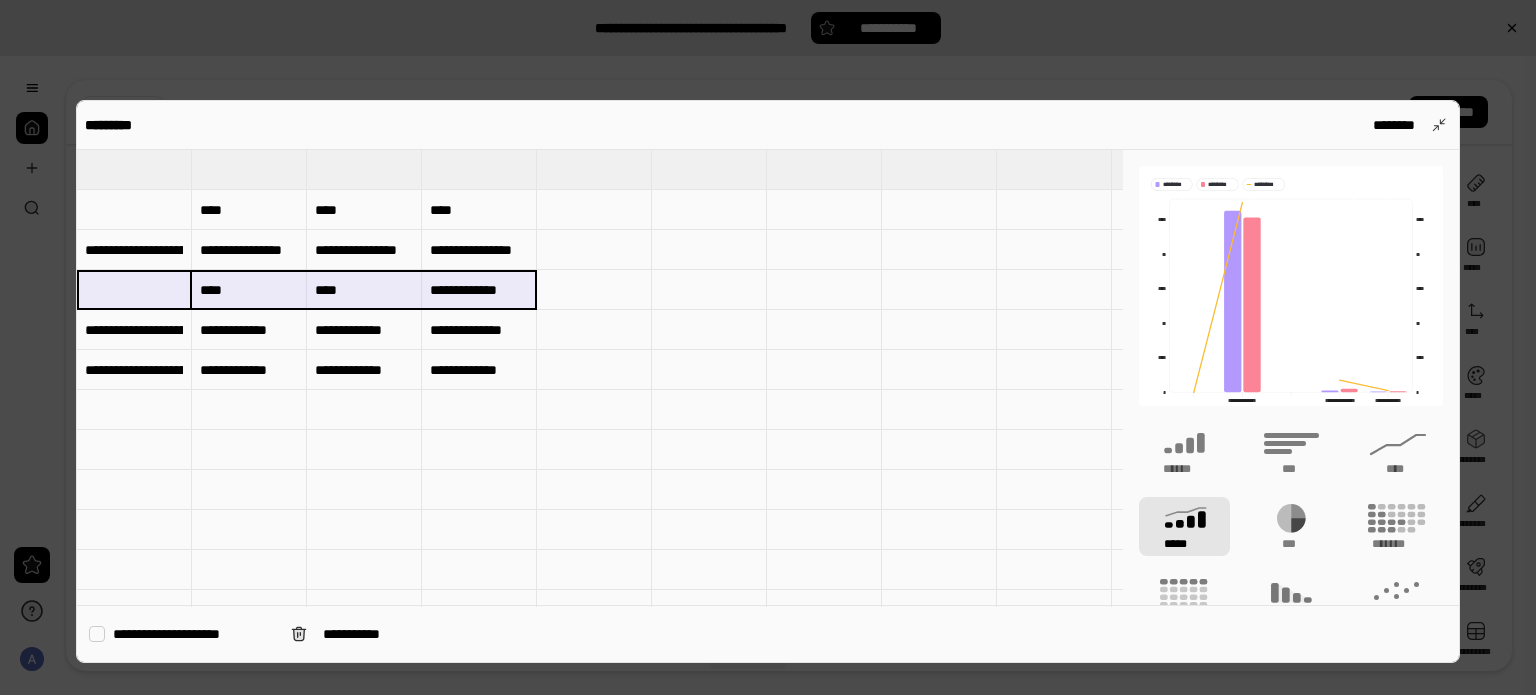 drag, startPoint x: 95, startPoint y: 284, endPoint x: 429, endPoint y: 287, distance: 334.01346 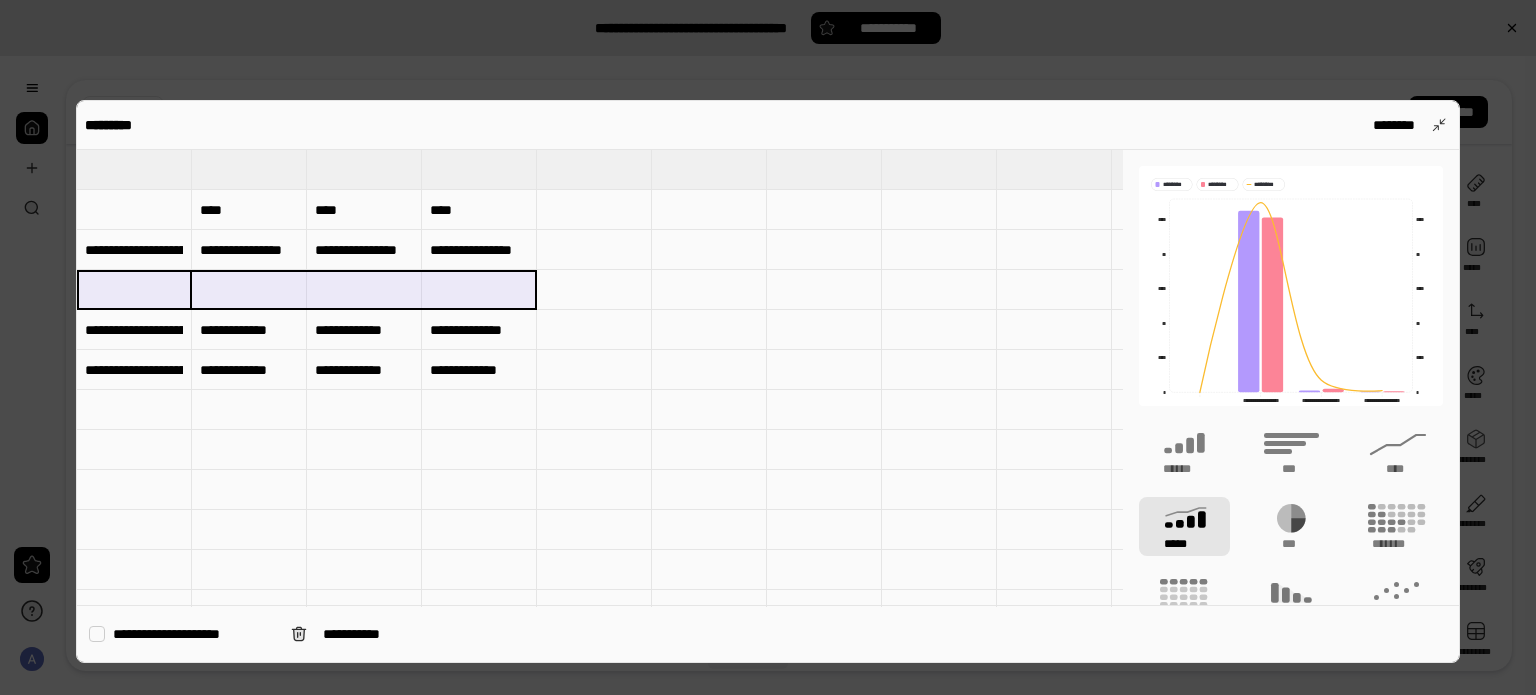 type 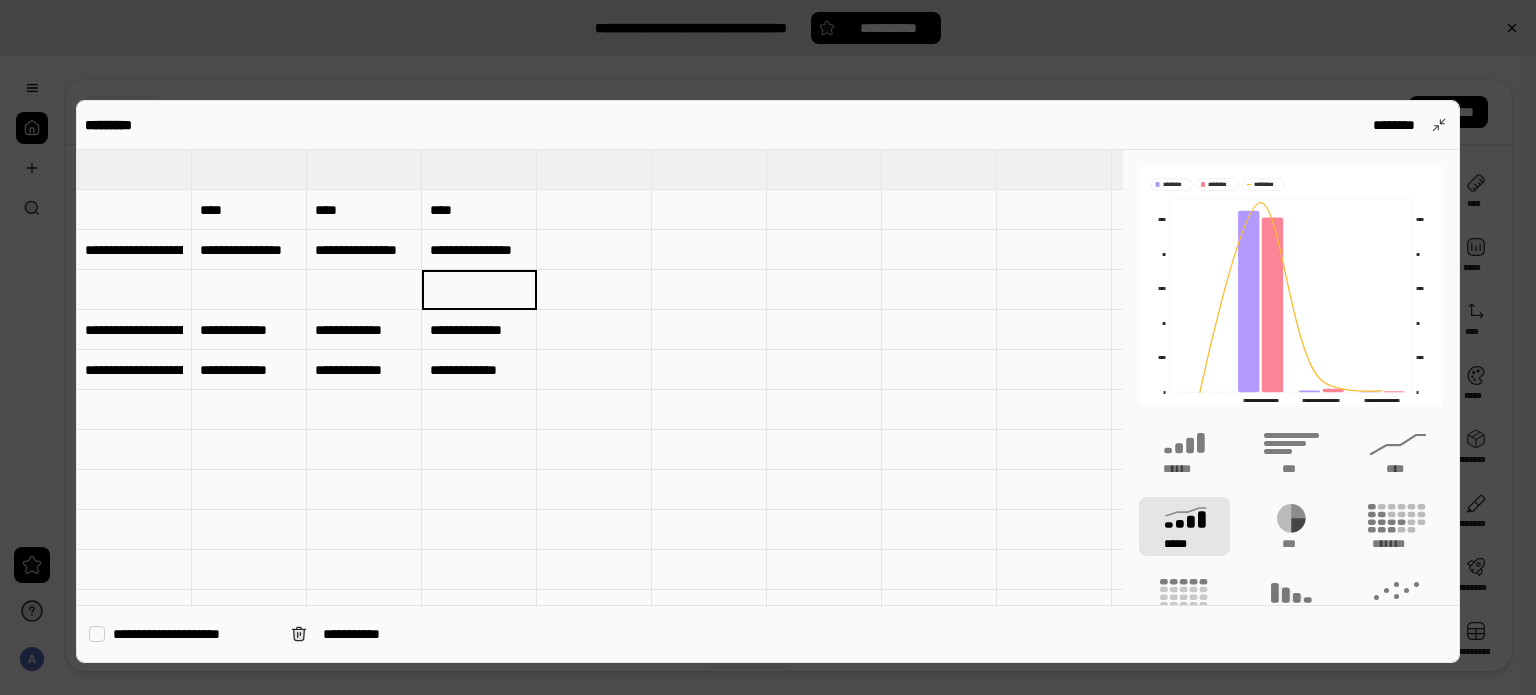 click at bounding box center (134, 290) 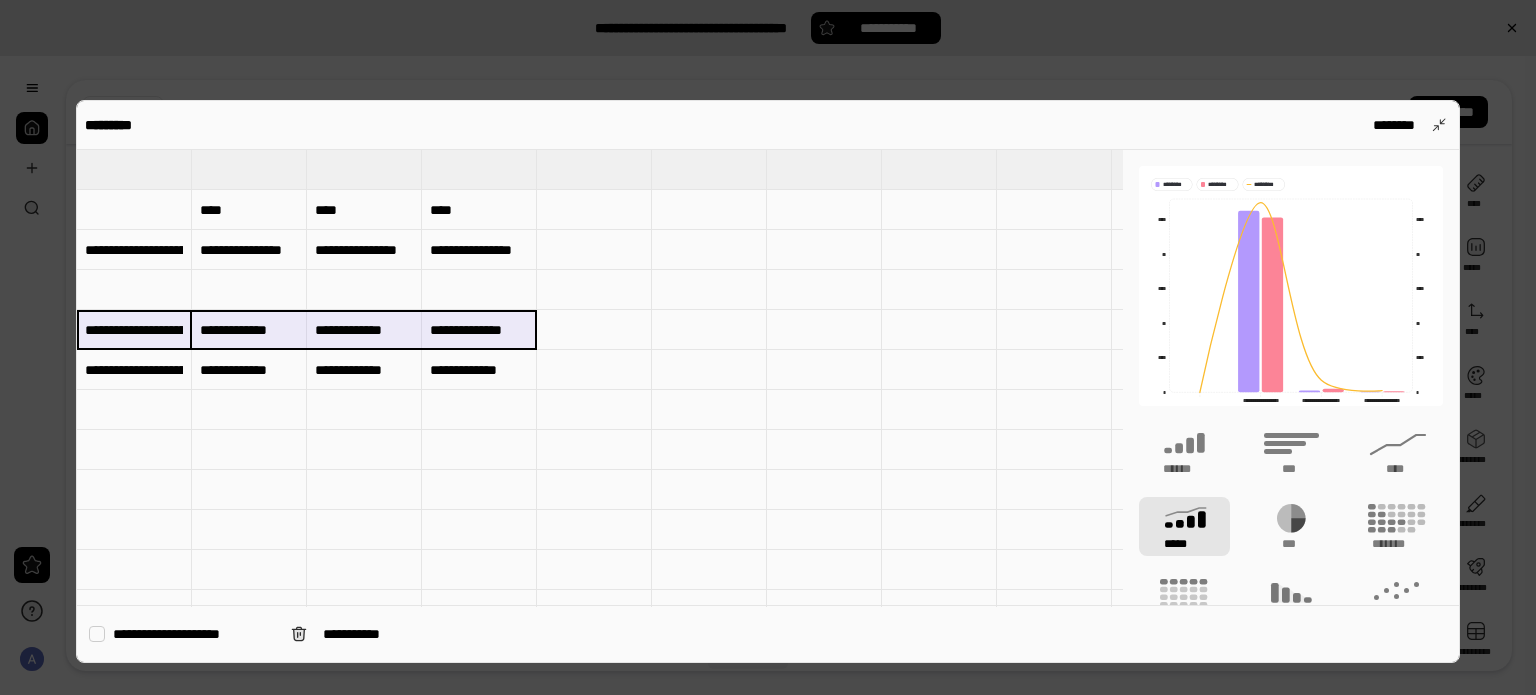 drag, startPoint x: 154, startPoint y: 316, endPoint x: 463, endPoint y: 329, distance: 309.27335 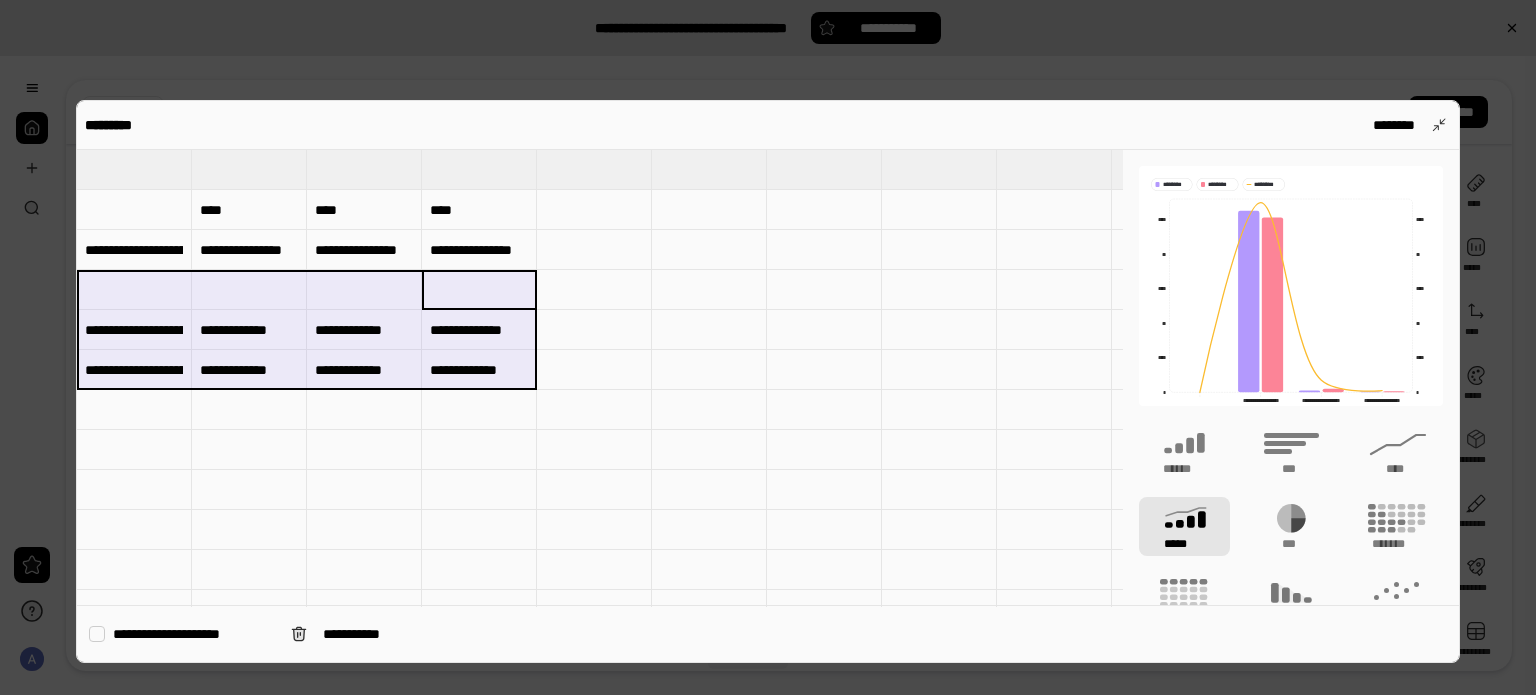 drag, startPoint x: 151, startPoint y: 352, endPoint x: 908, endPoint y: 435, distance: 761.5366 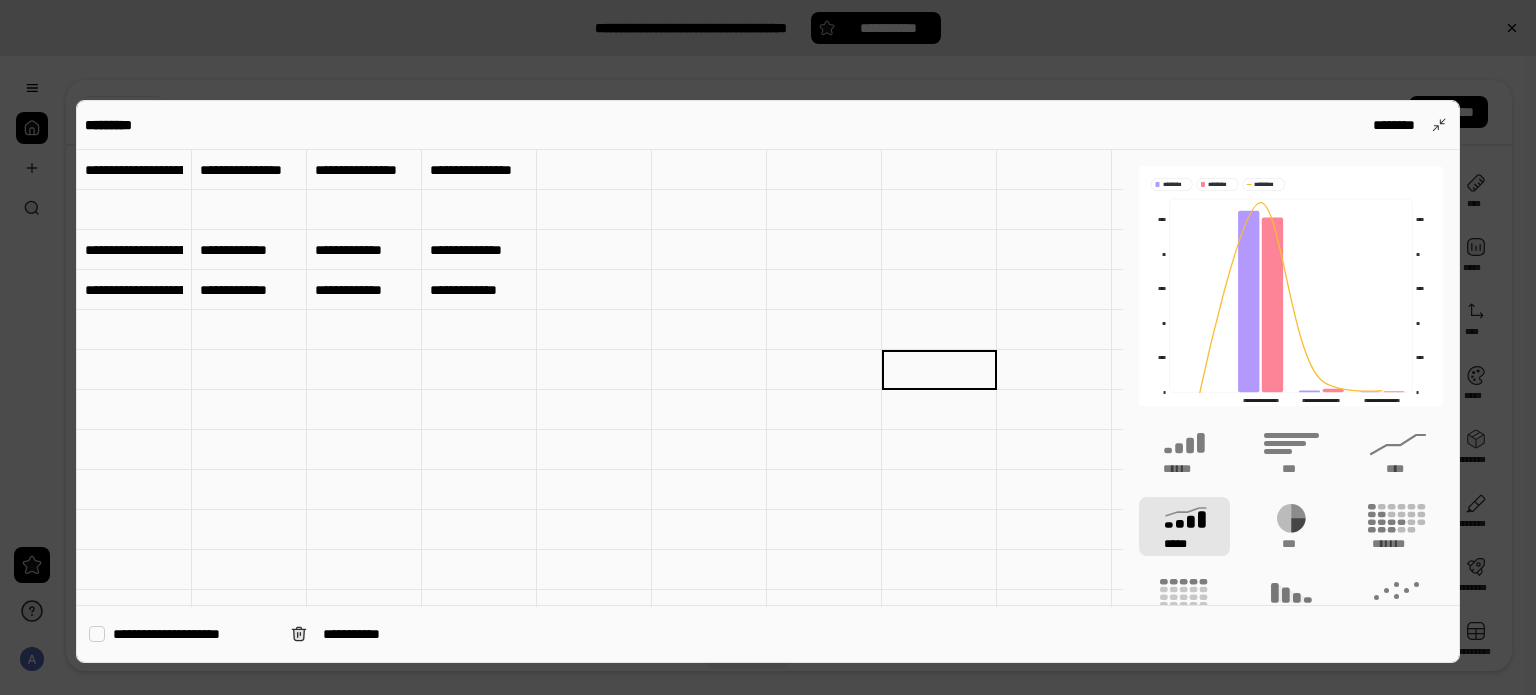 scroll, scrollTop: 83, scrollLeft: 0, axis: vertical 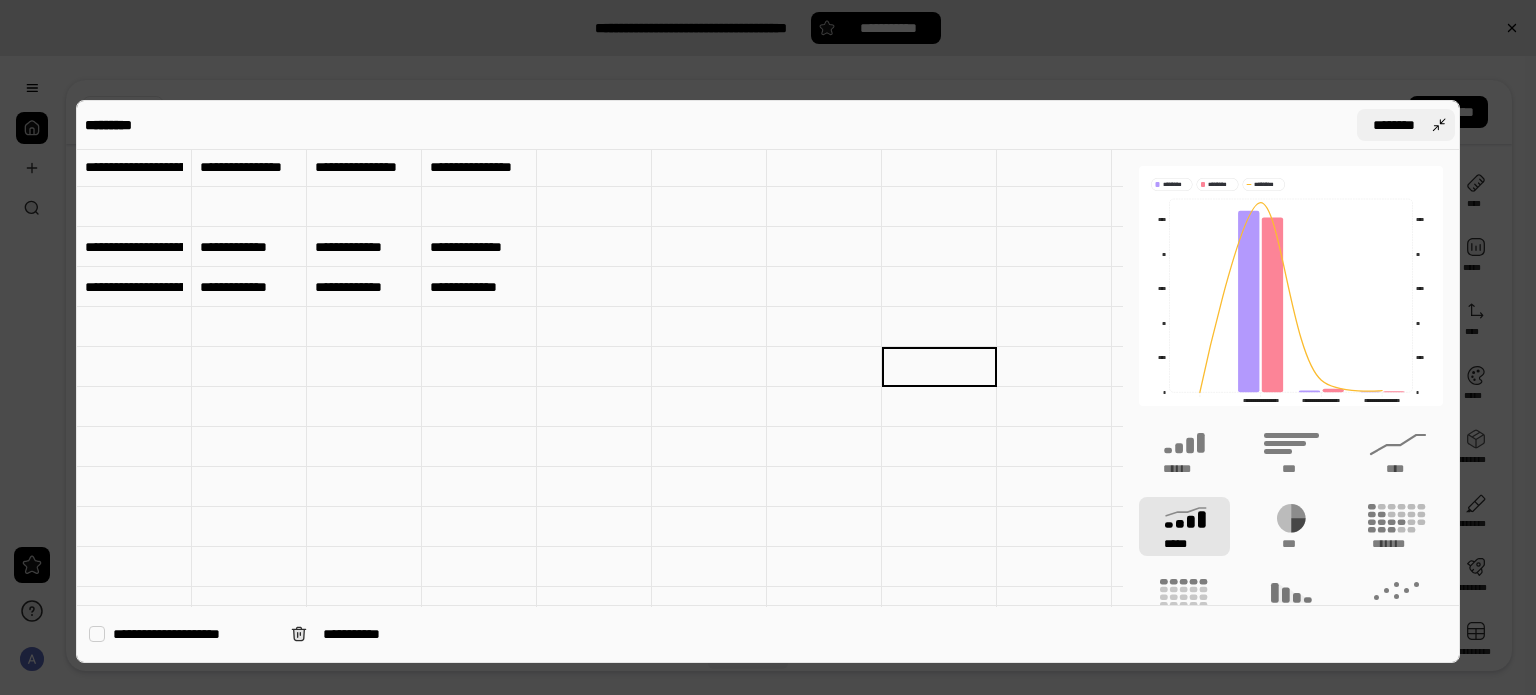 click on "********" at bounding box center [1394, 125] 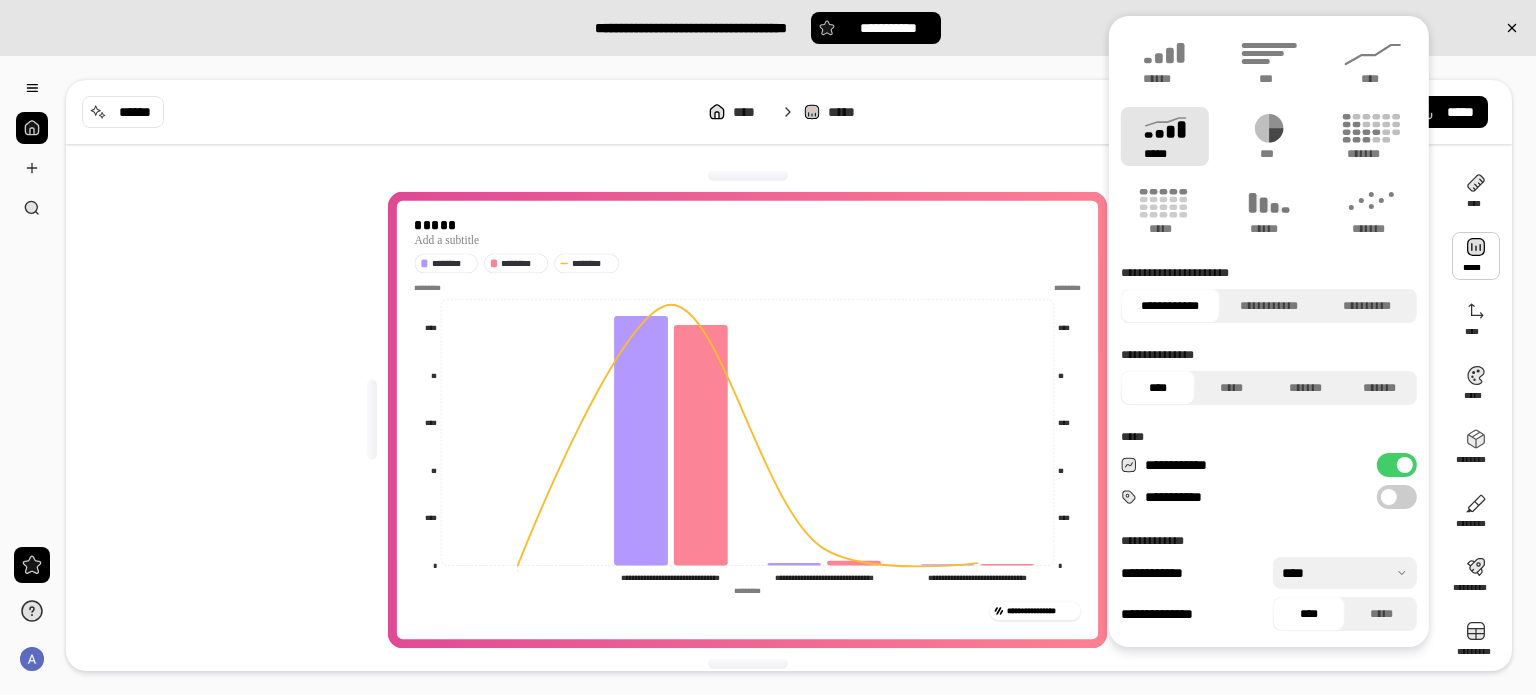 click at bounding box center (1476, 256) 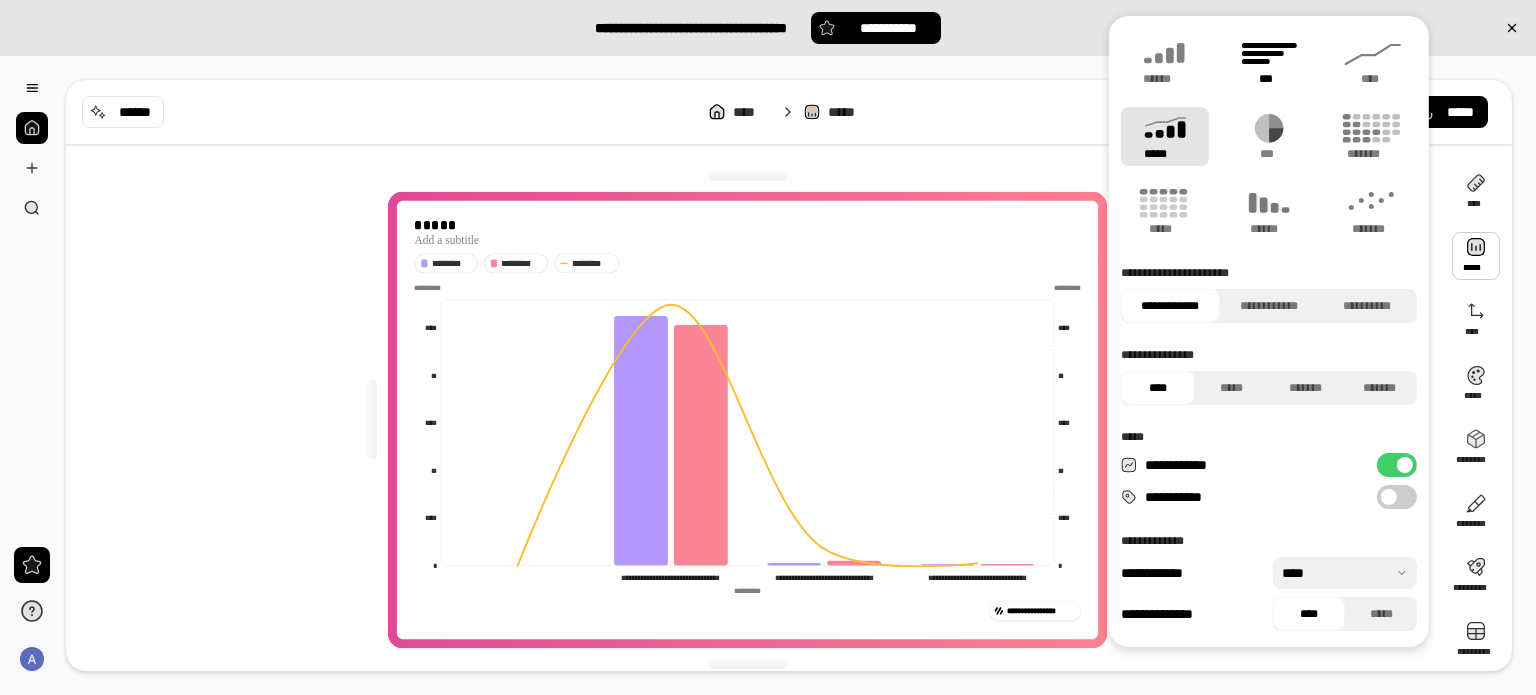 click 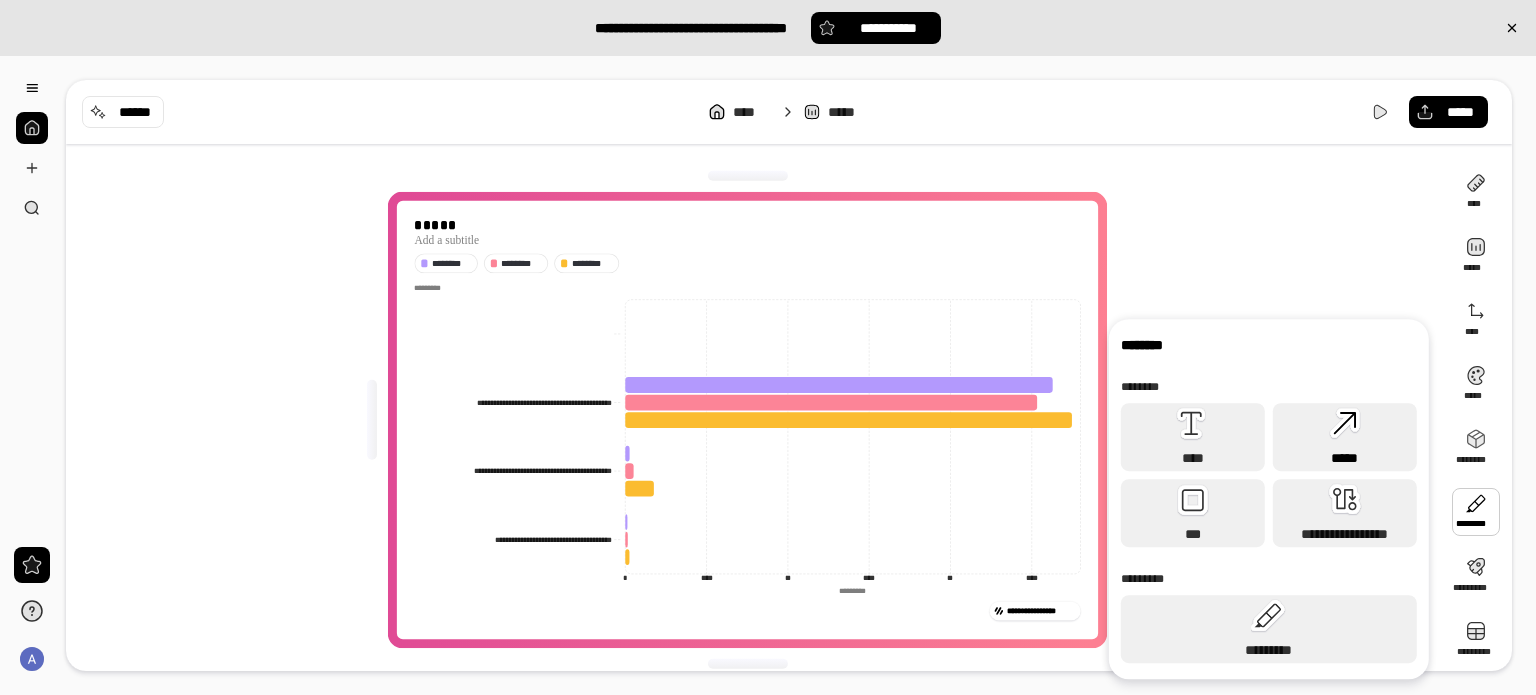 click on "*****" at bounding box center [1345, 437] 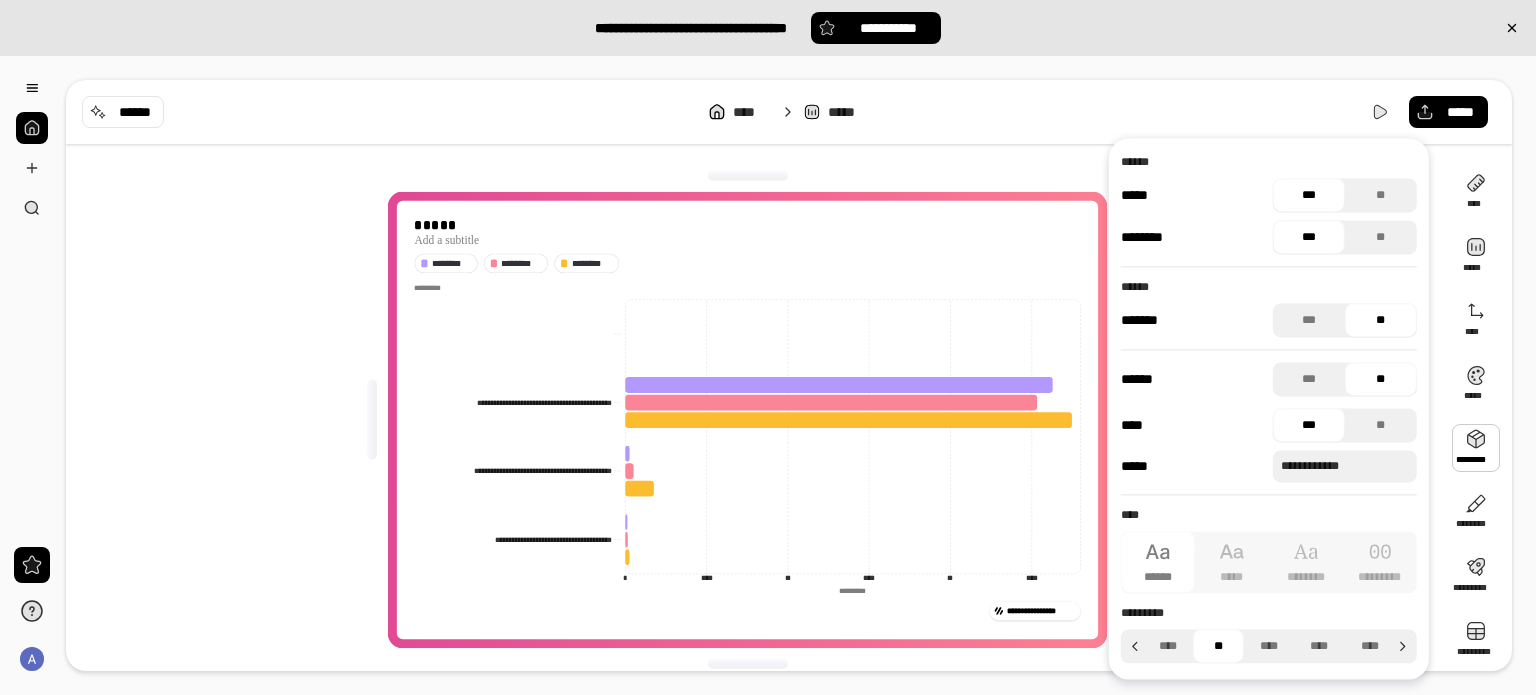 click at bounding box center (1476, 448) 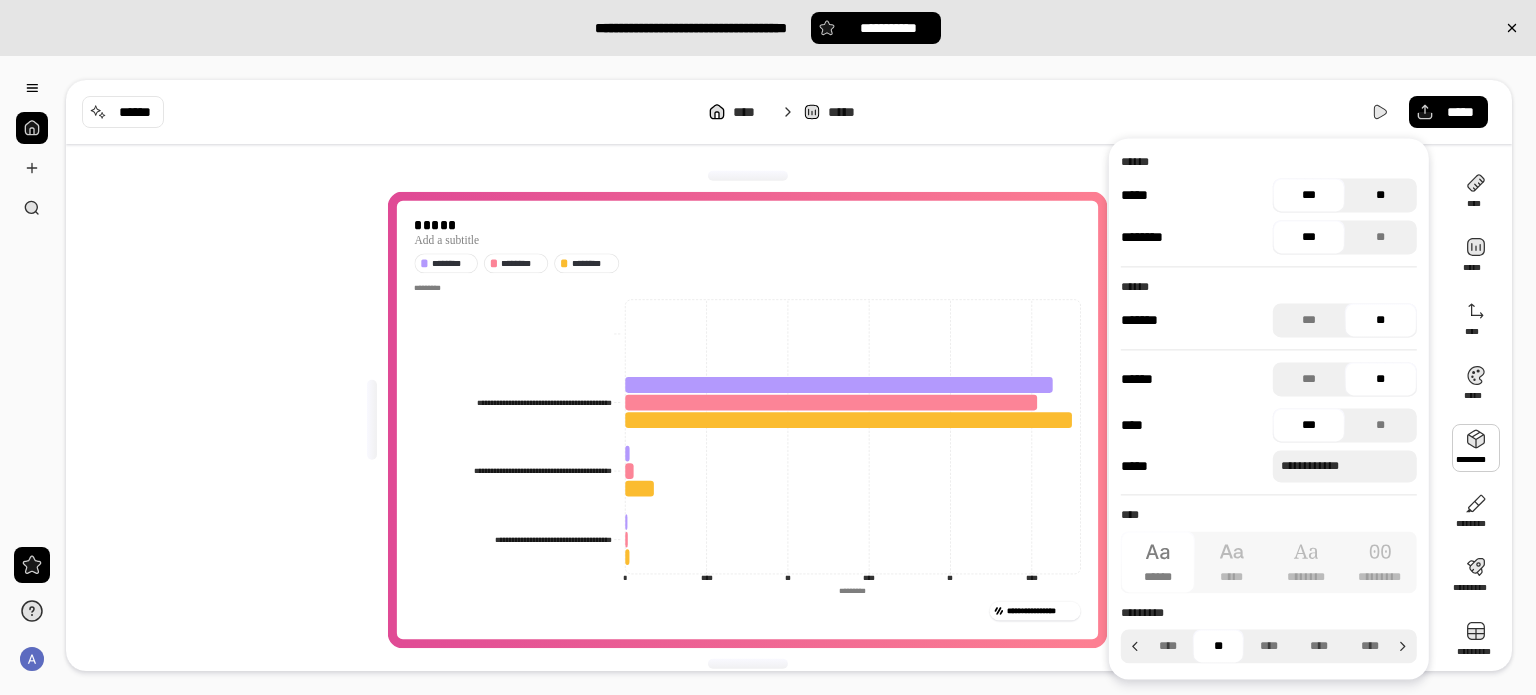 click on "**" at bounding box center (1381, 195) 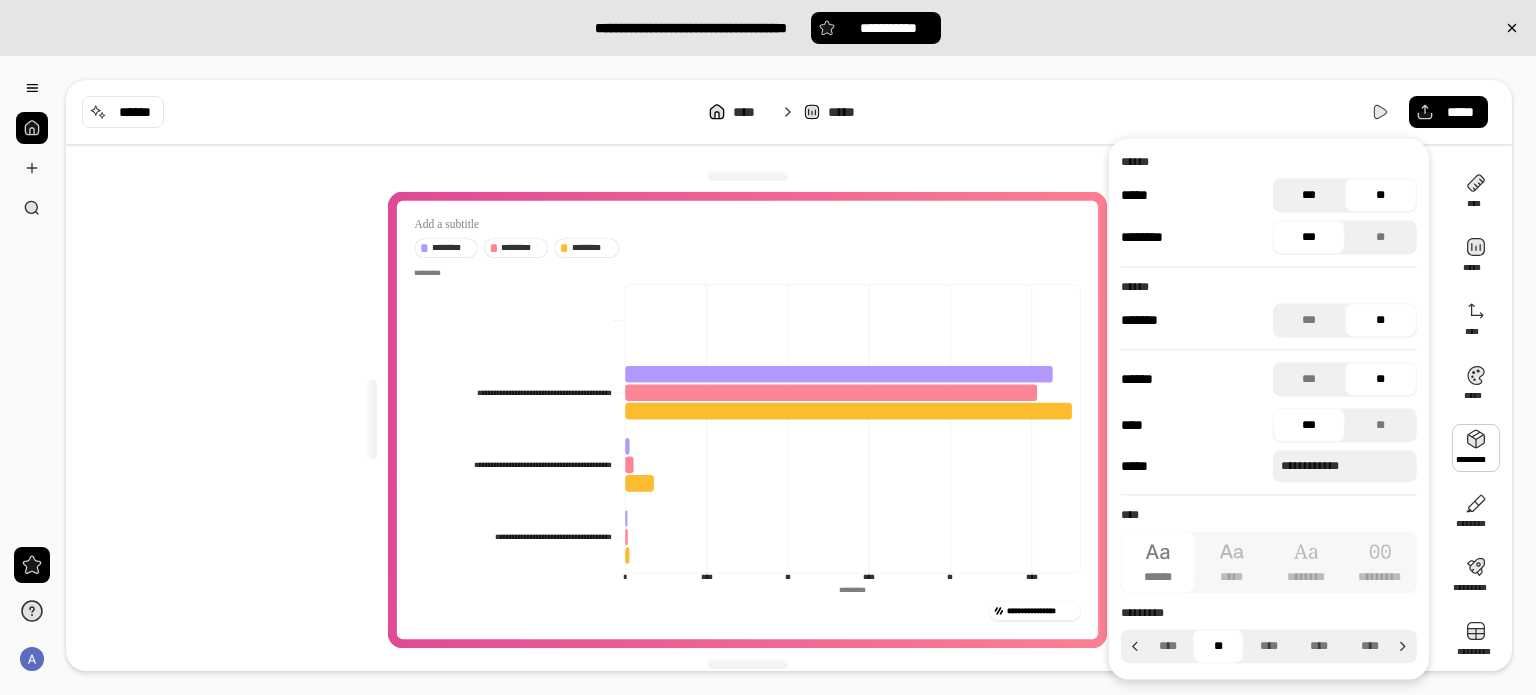click on "***" at bounding box center (1309, 195) 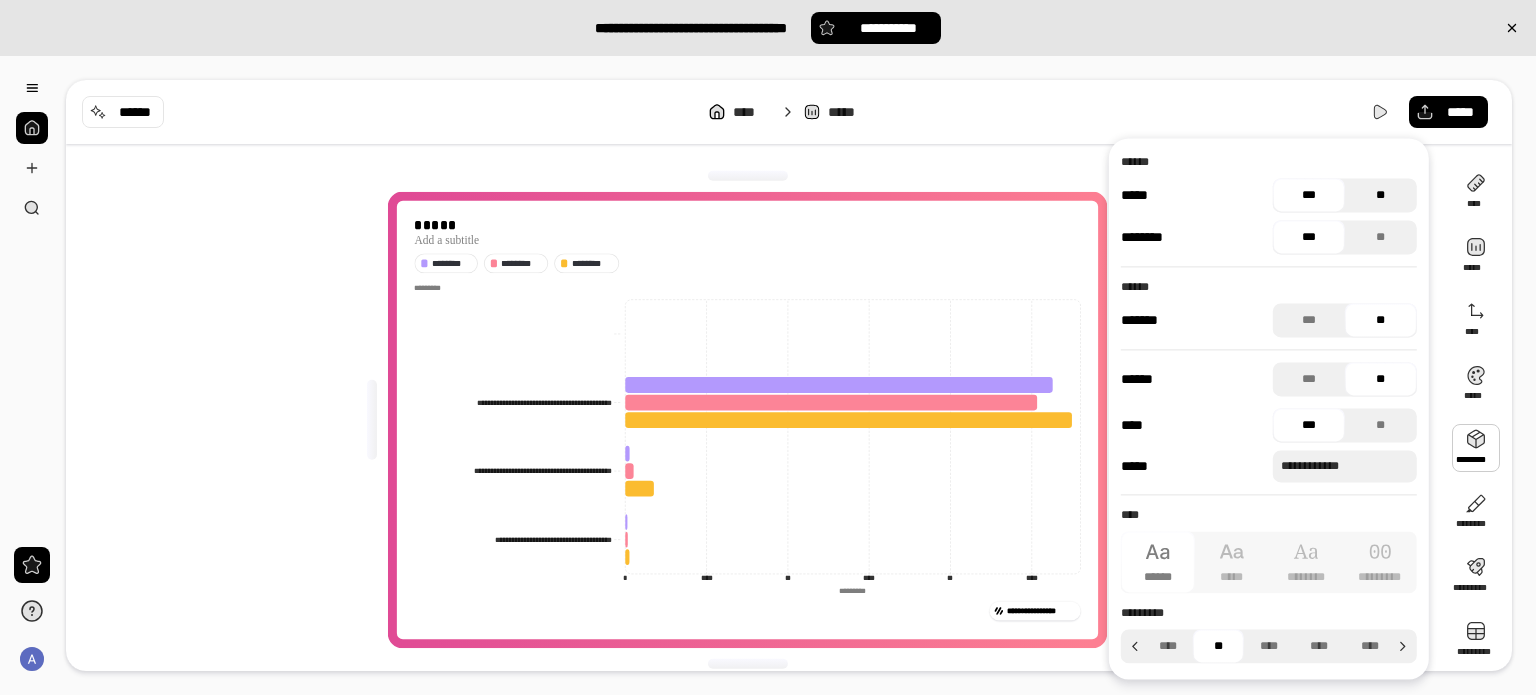 click on "**" at bounding box center (1381, 195) 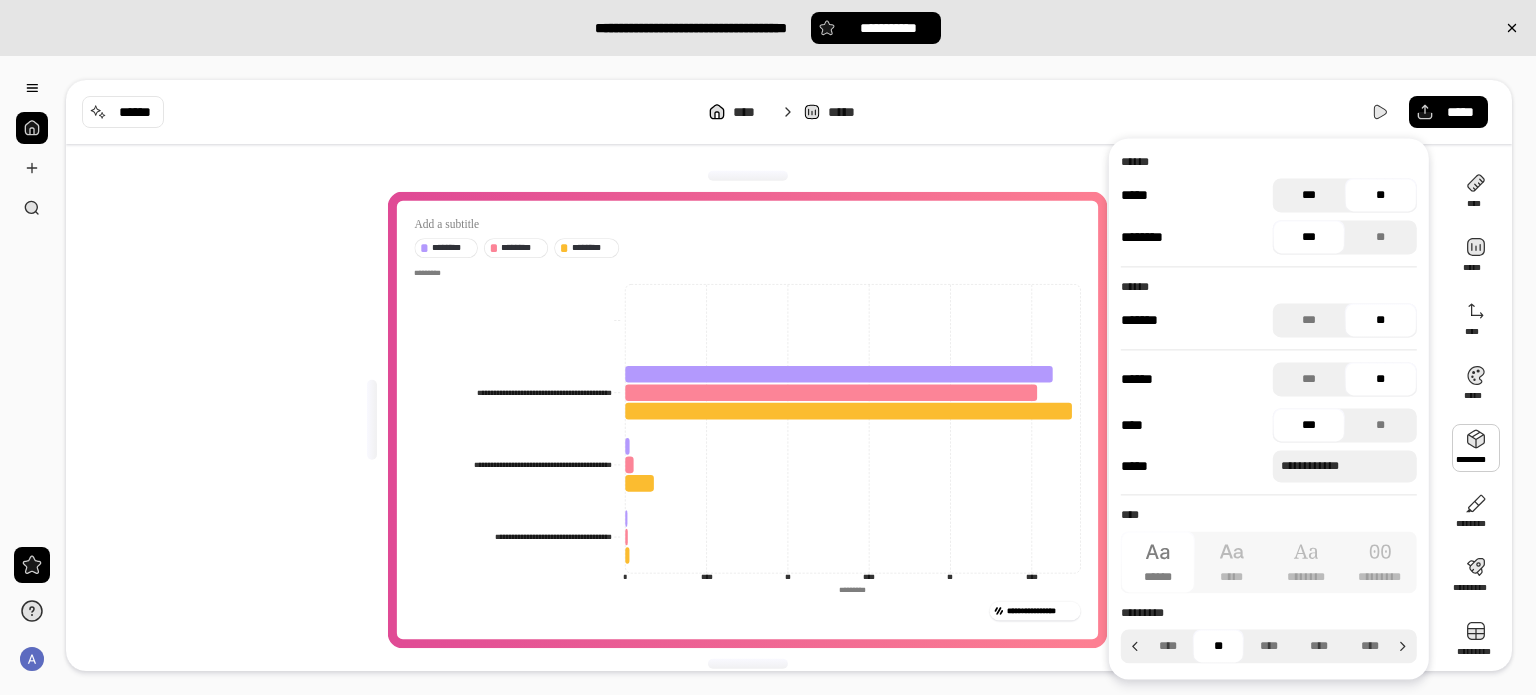 click on "***" at bounding box center [1309, 195] 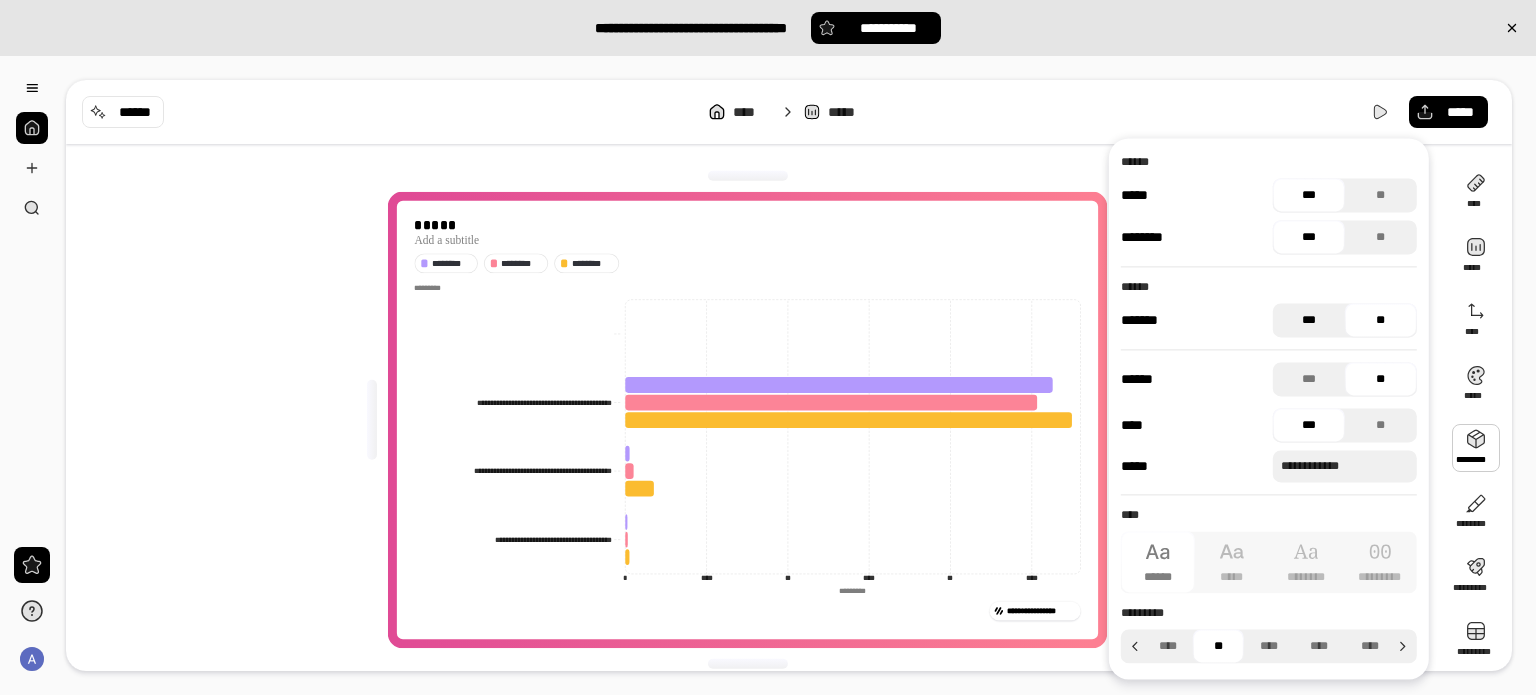 click on "***" at bounding box center [1309, 320] 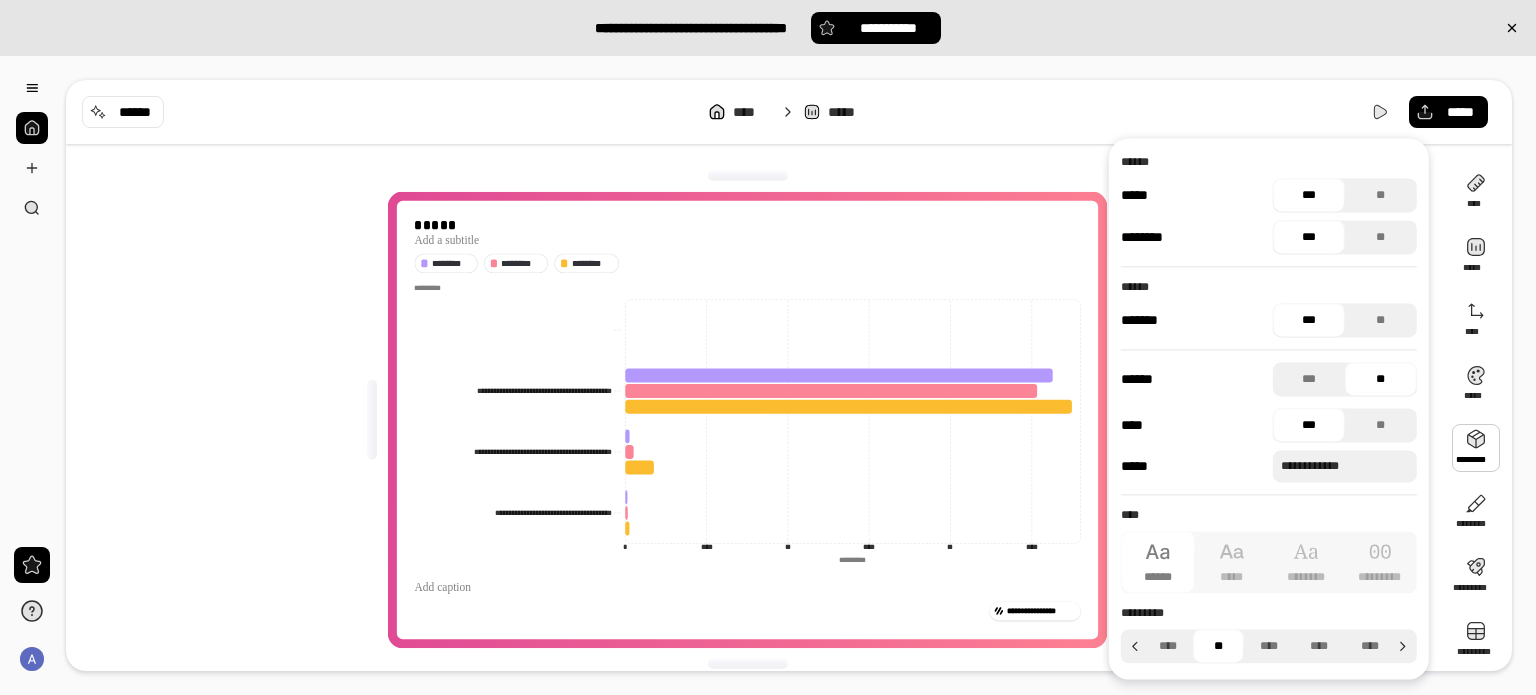click on "***" at bounding box center [1309, 320] 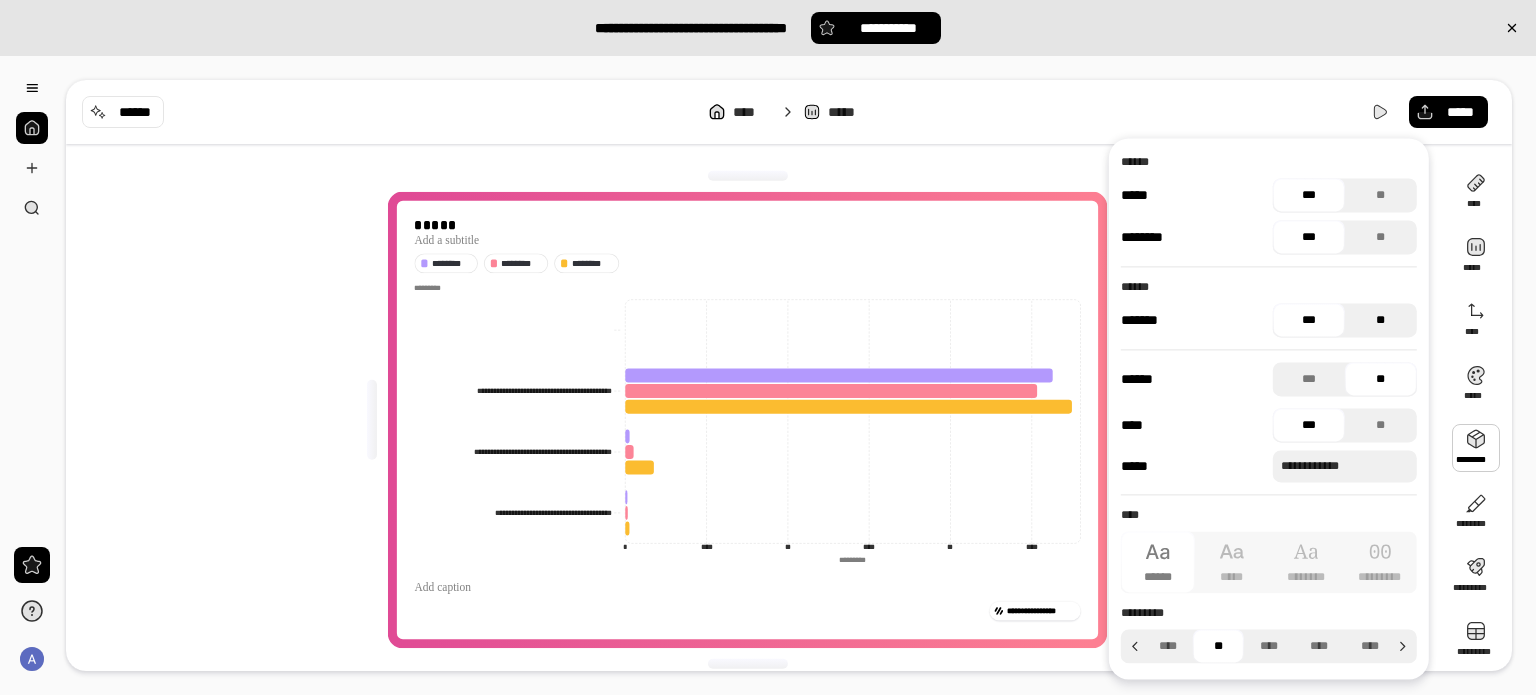 click on "**" at bounding box center (1381, 320) 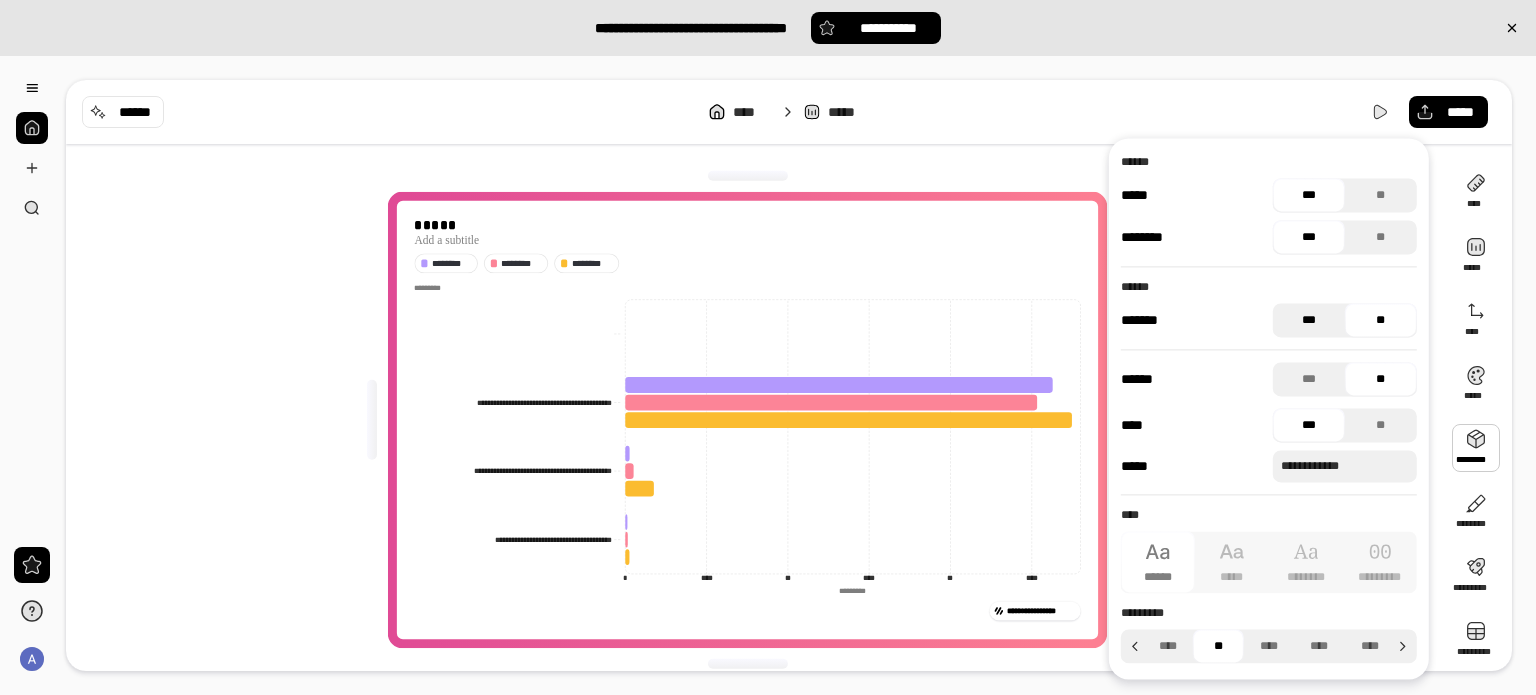 click on "***" at bounding box center (1309, 320) 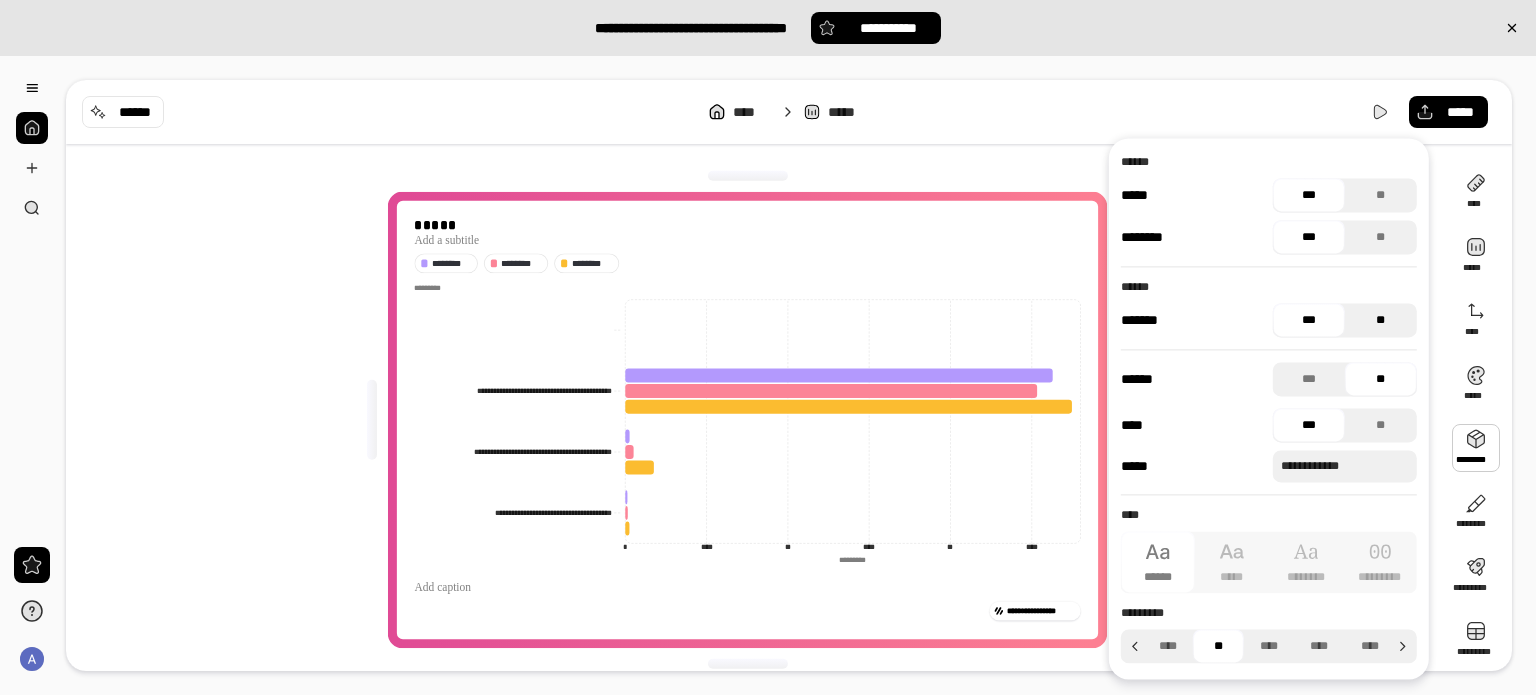 click on "**" at bounding box center (1381, 320) 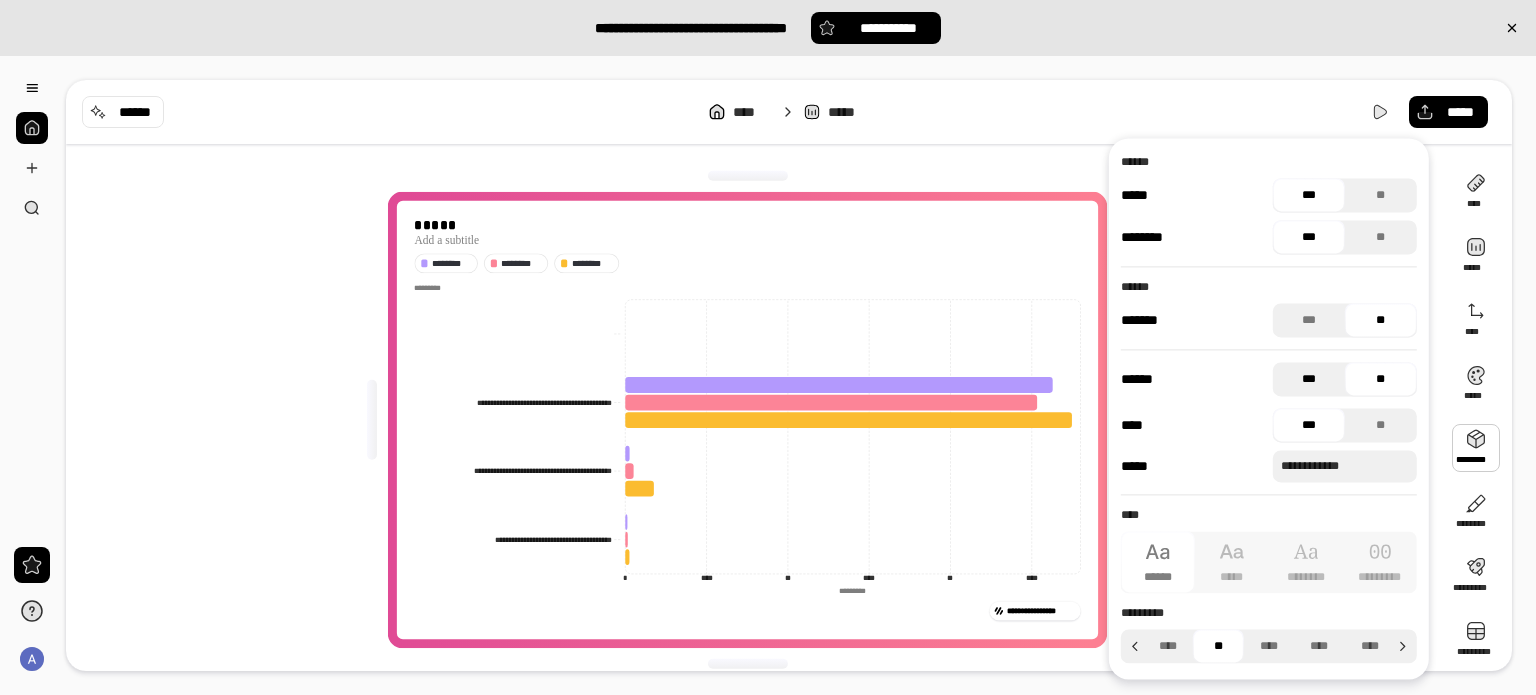 click on "***" at bounding box center (1309, 379) 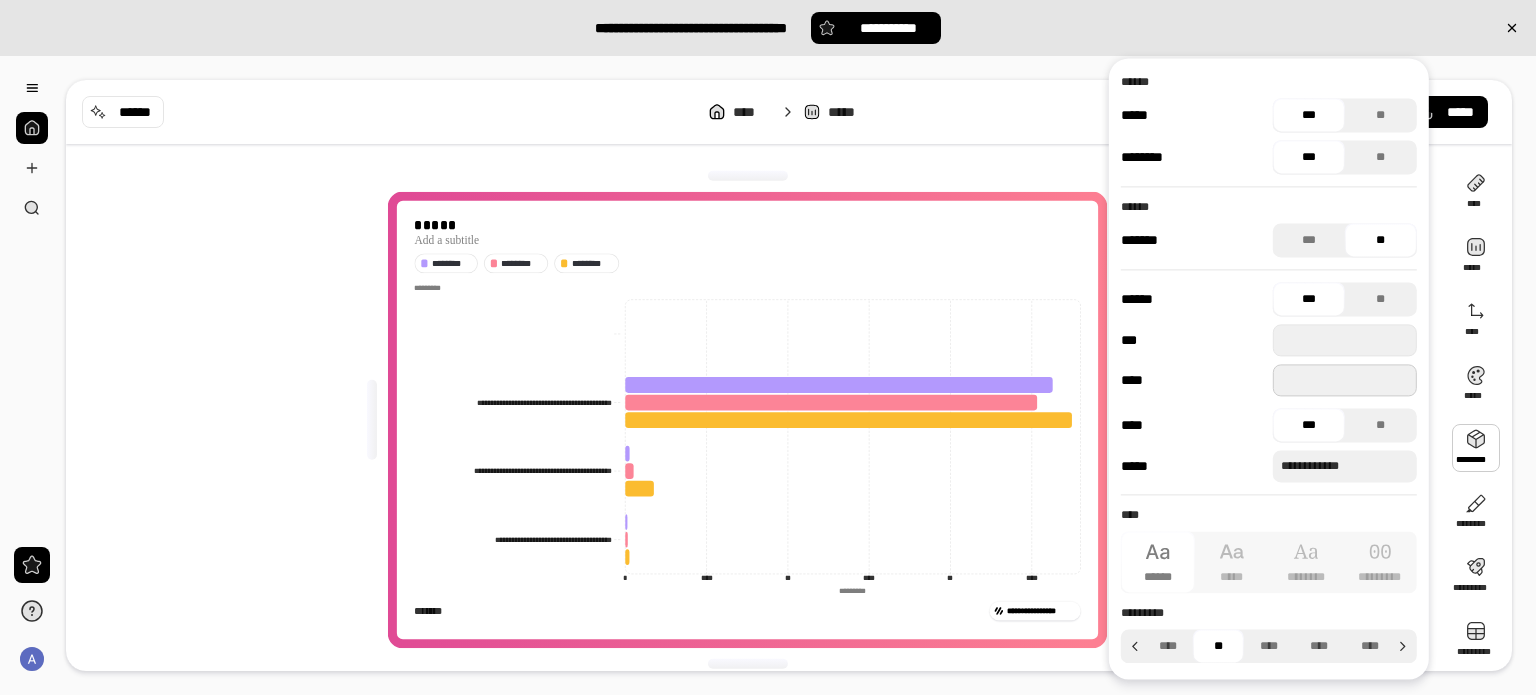 click at bounding box center [1345, 380] 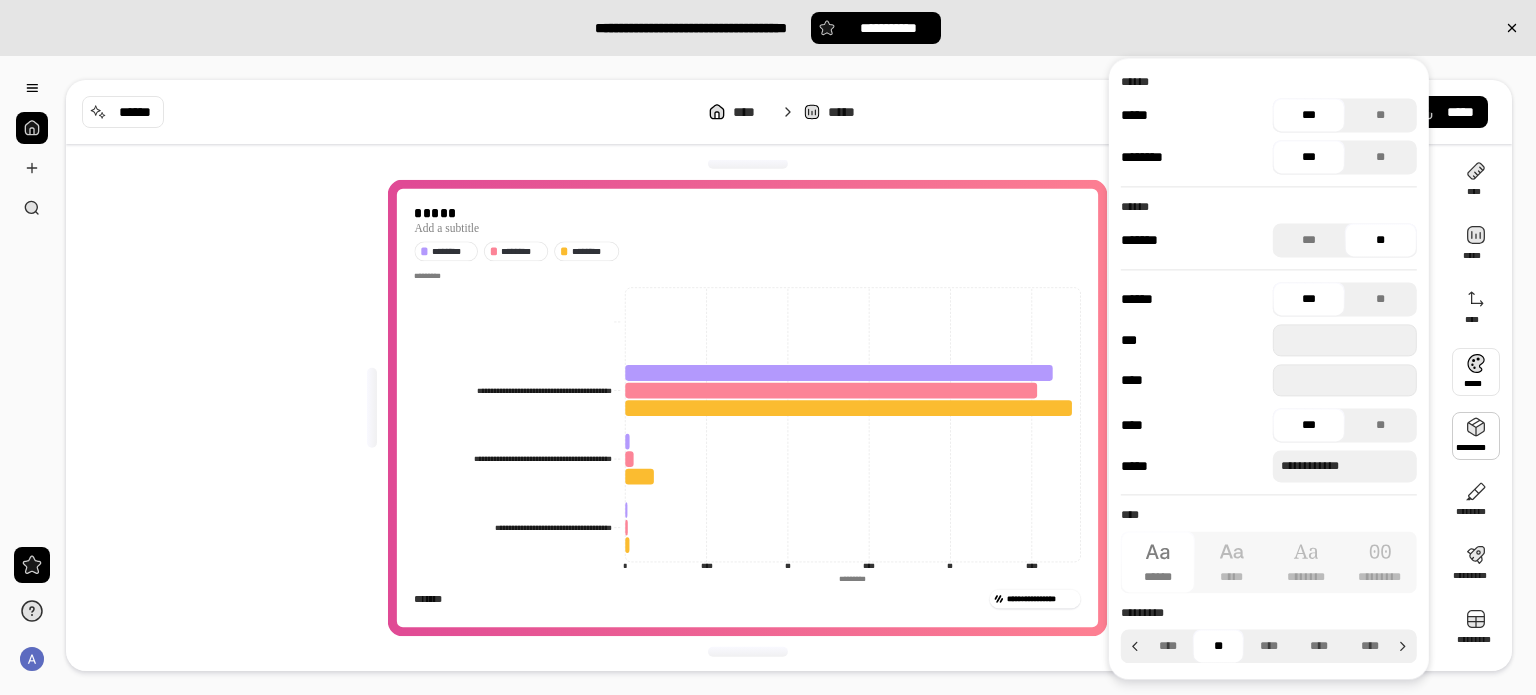 scroll, scrollTop: 0, scrollLeft: 0, axis: both 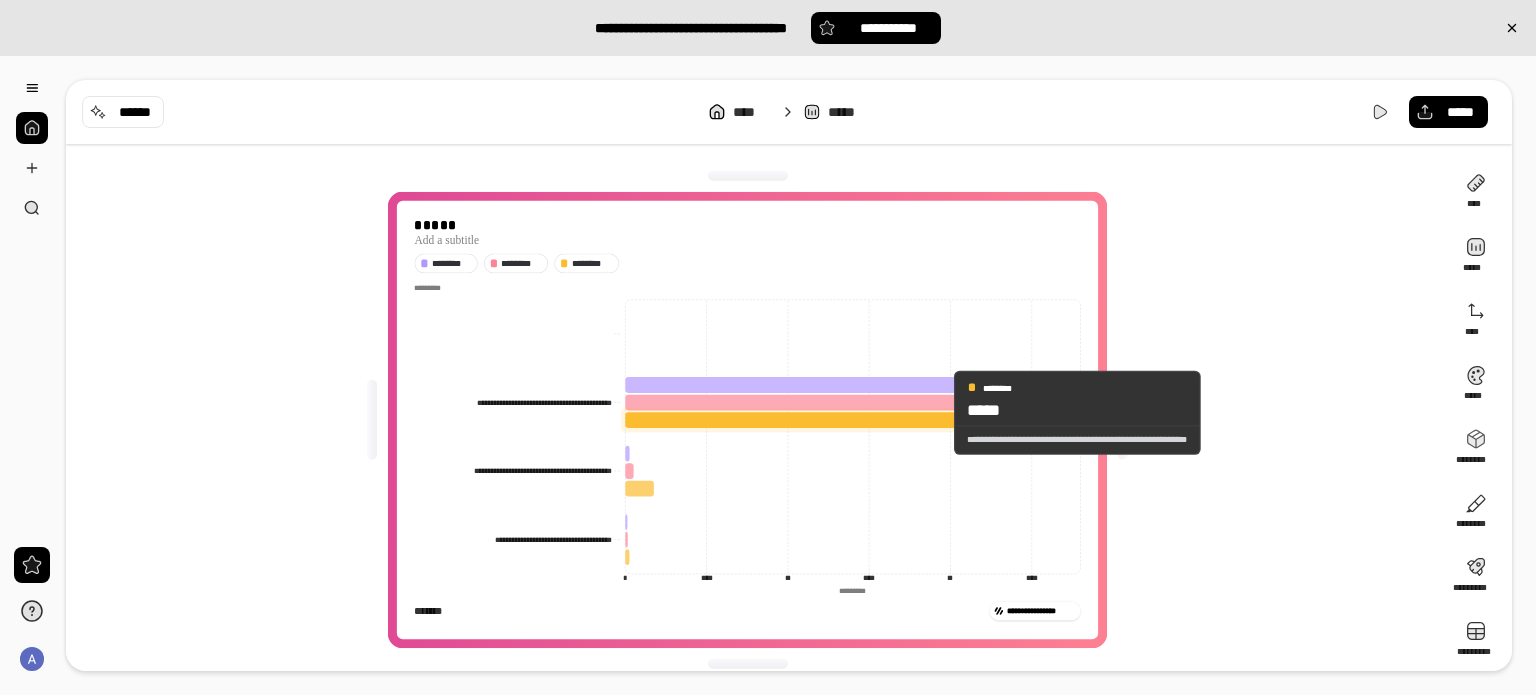click 